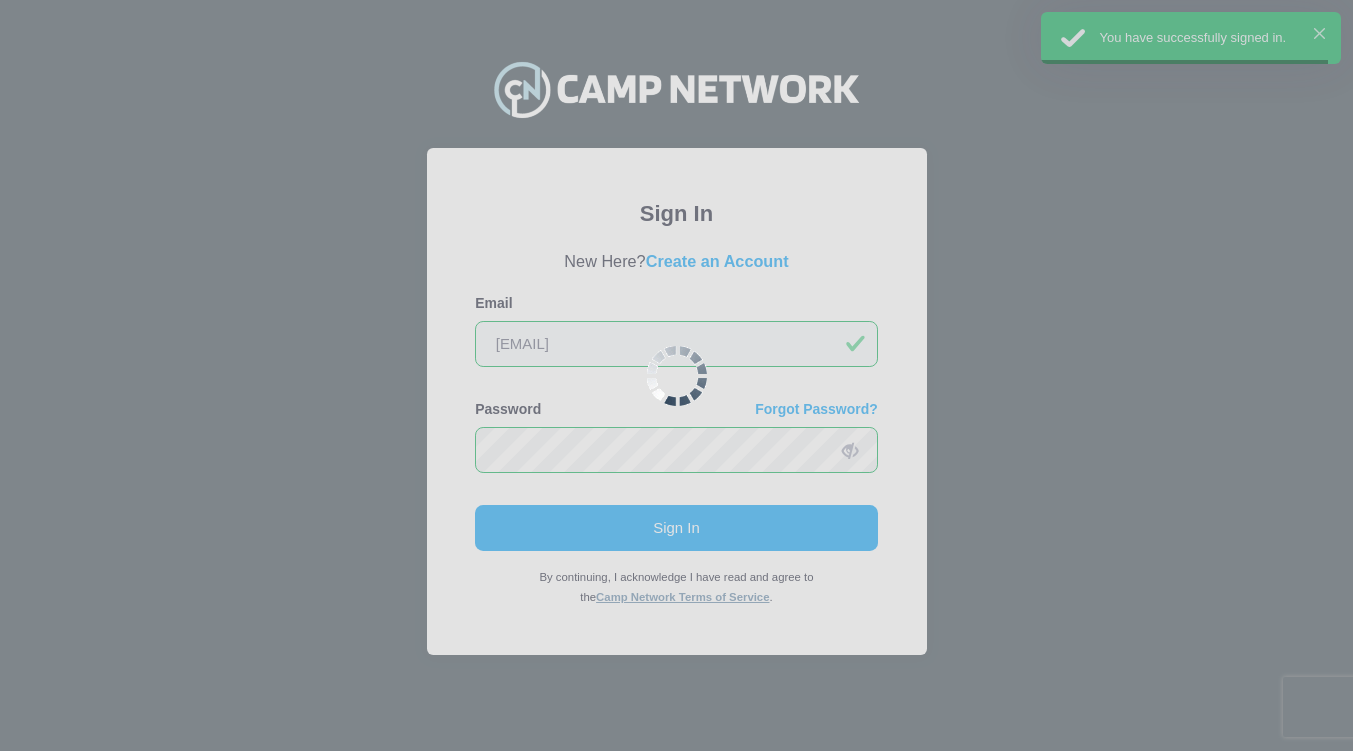 scroll, scrollTop: 0, scrollLeft: 0, axis: both 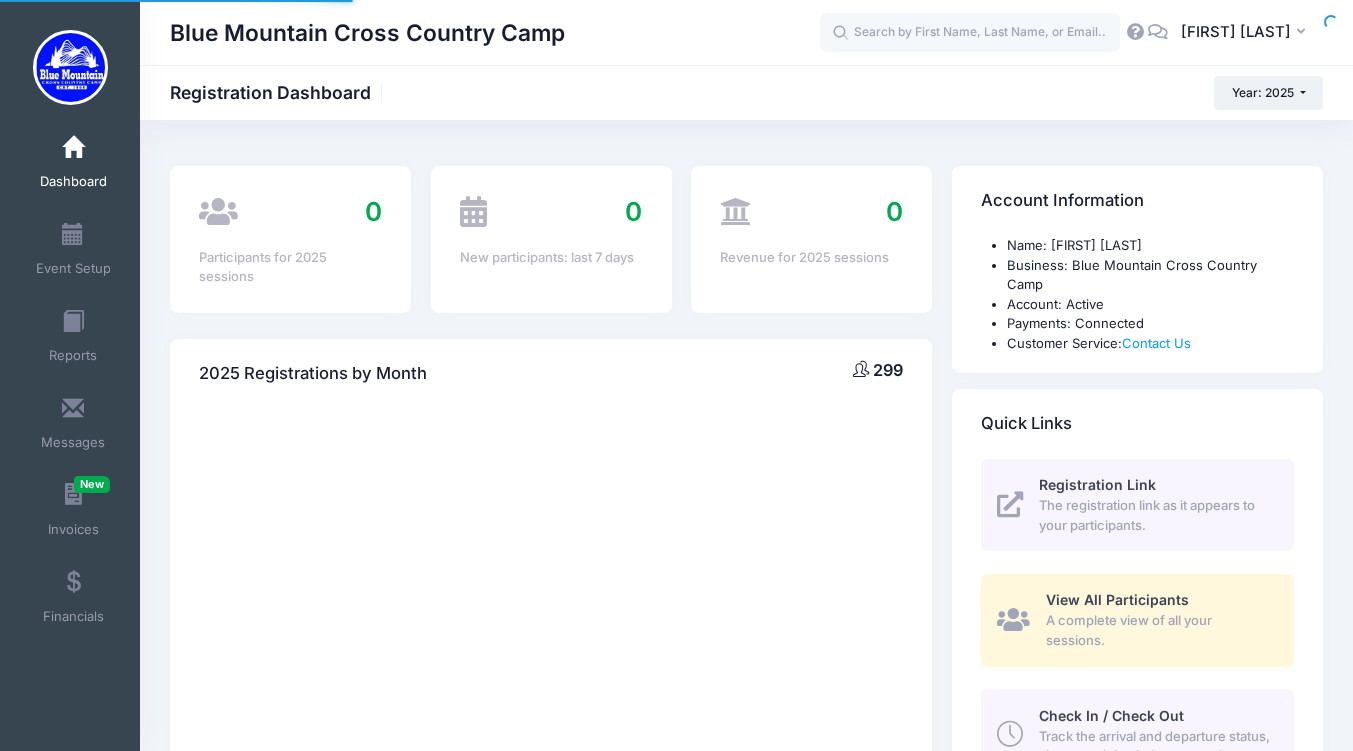 select 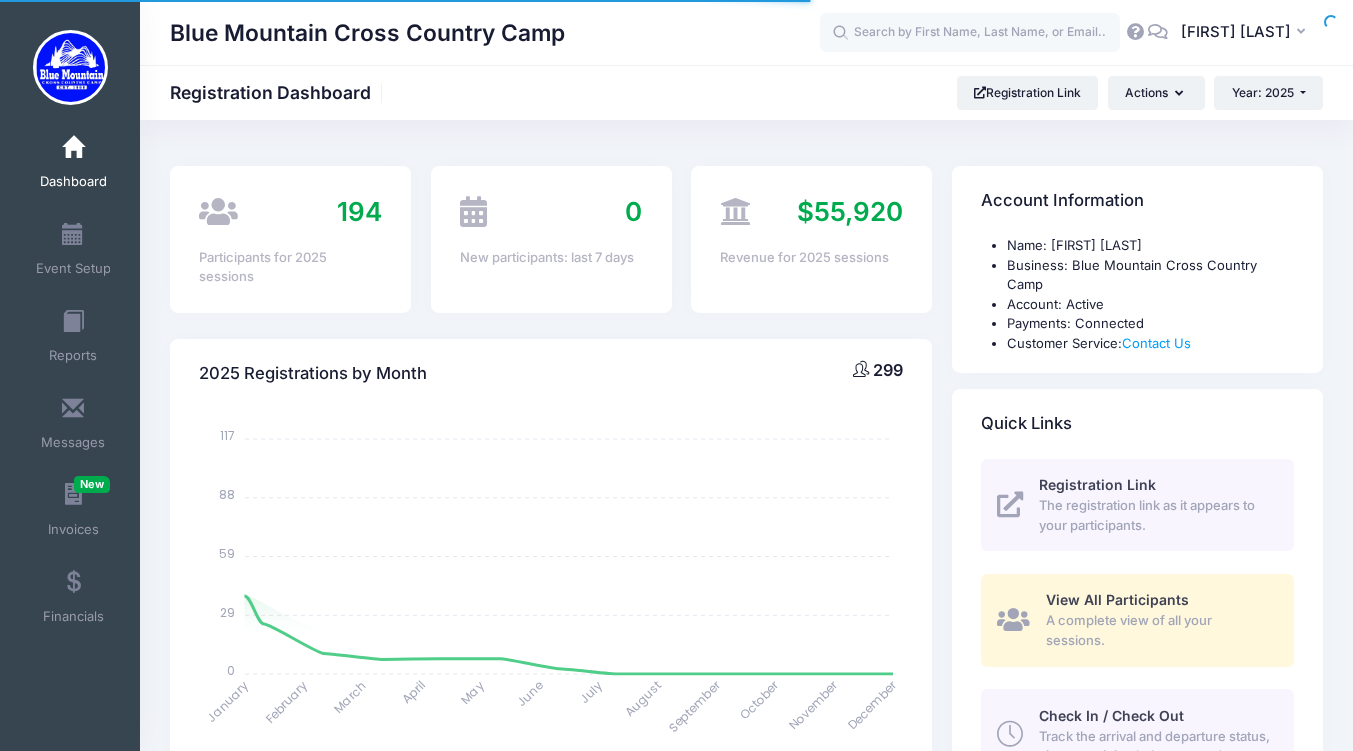 scroll, scrollTop: 0, scrollLeft: 0, axis: both 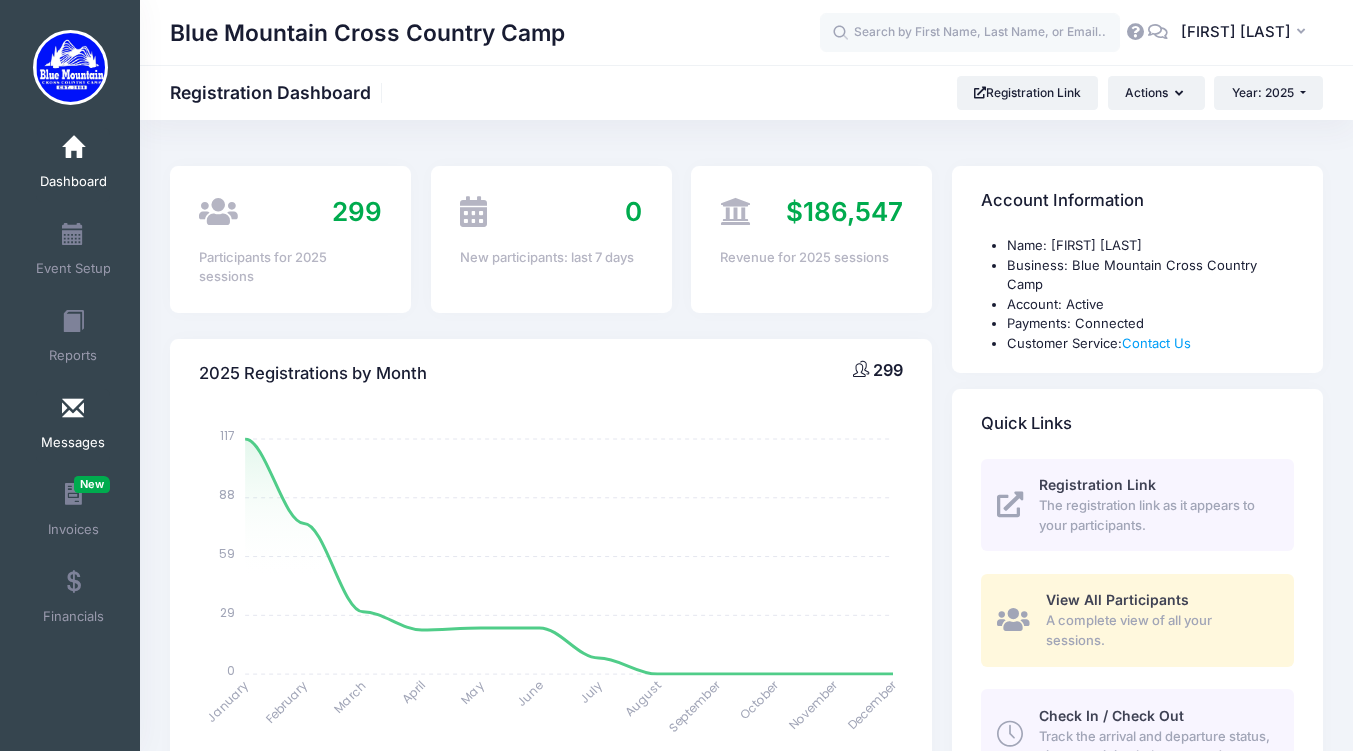 click at bounding box center (73, 409) 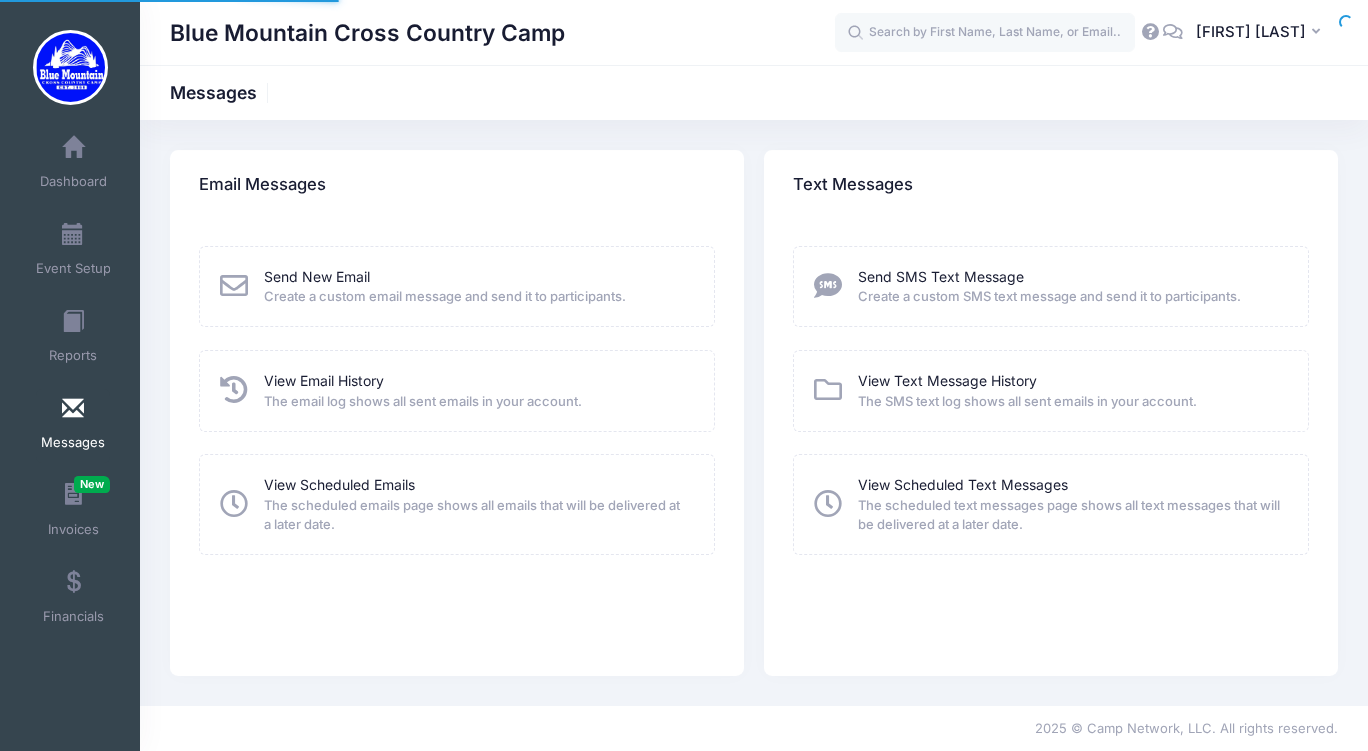 scroll, scrollTop: 0, scrollLeft: 0, axis: both 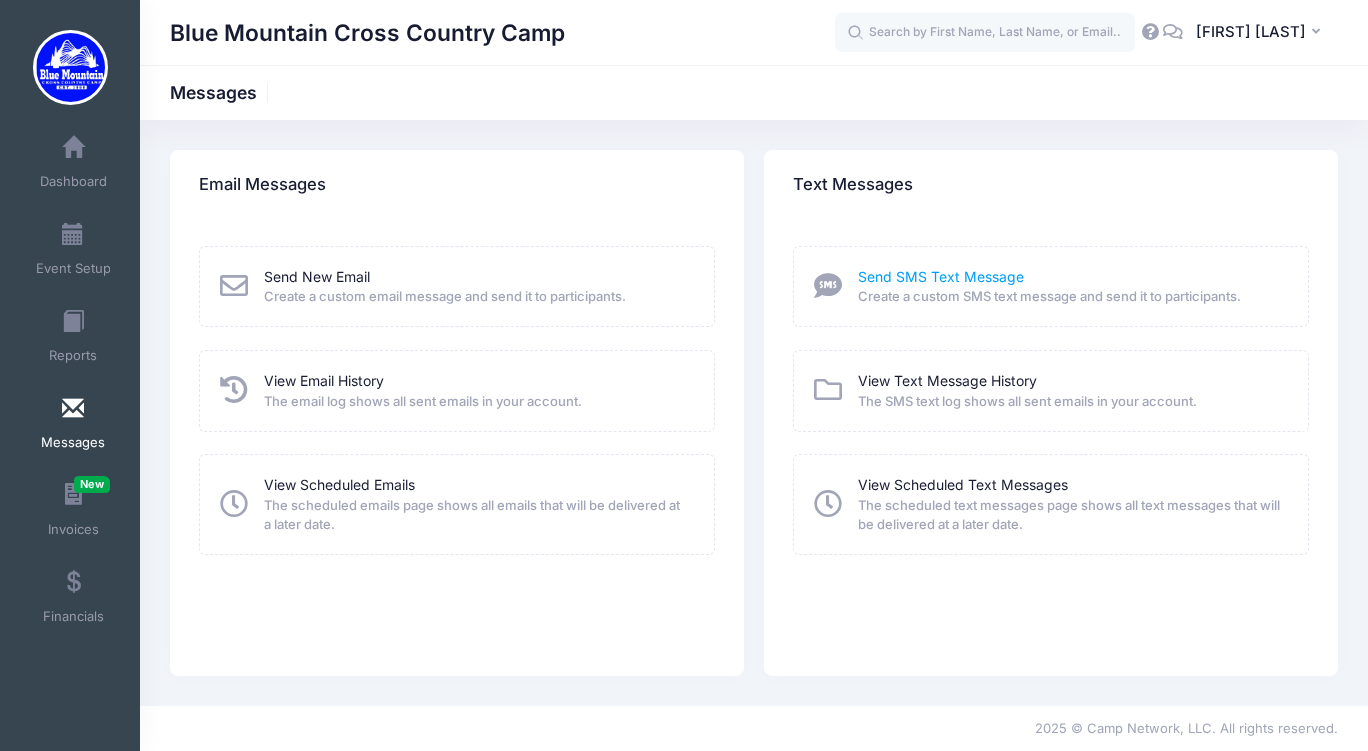 click on "Send SMS Text Message" at bounding box center (941, 276) 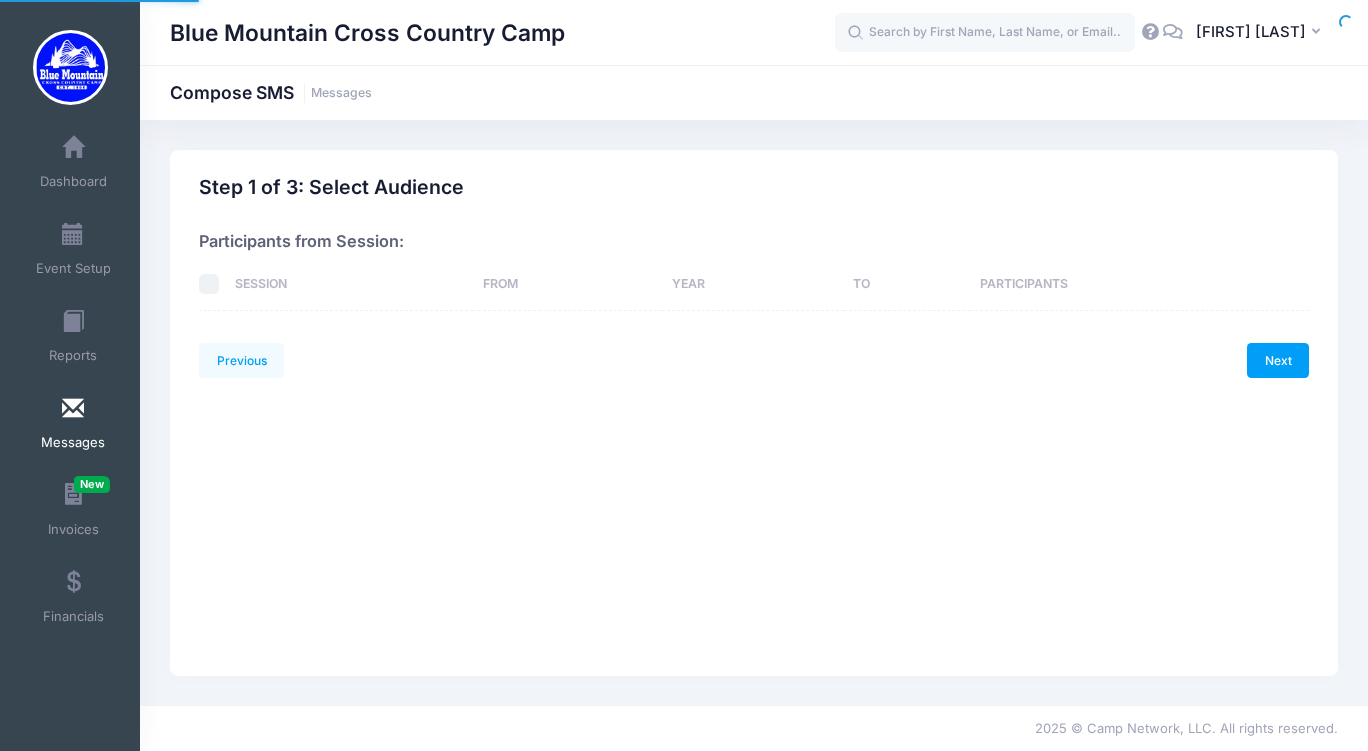 scroll, scrollTop: 0, scrollLeft: 0, axis: both 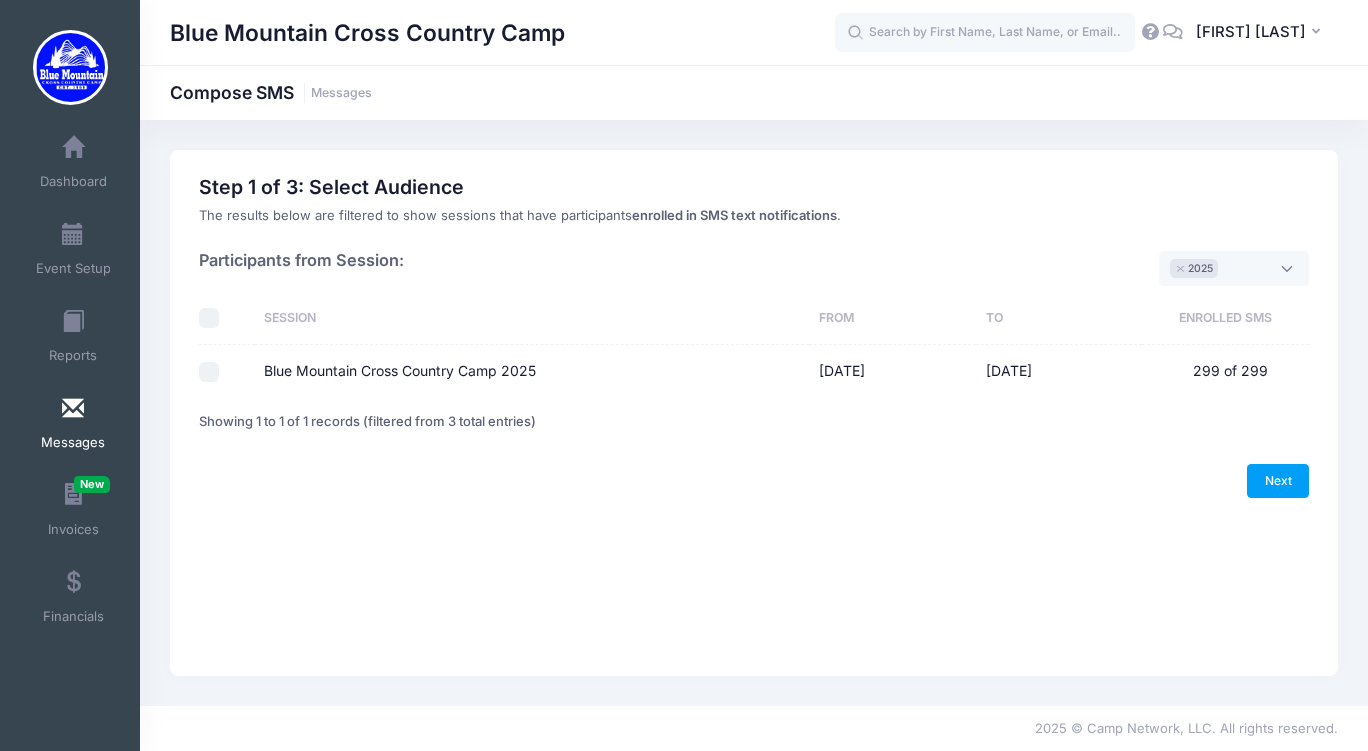 click on "Blue Mountain Cross Country Camp 2025" at bounding box center [209, 372] 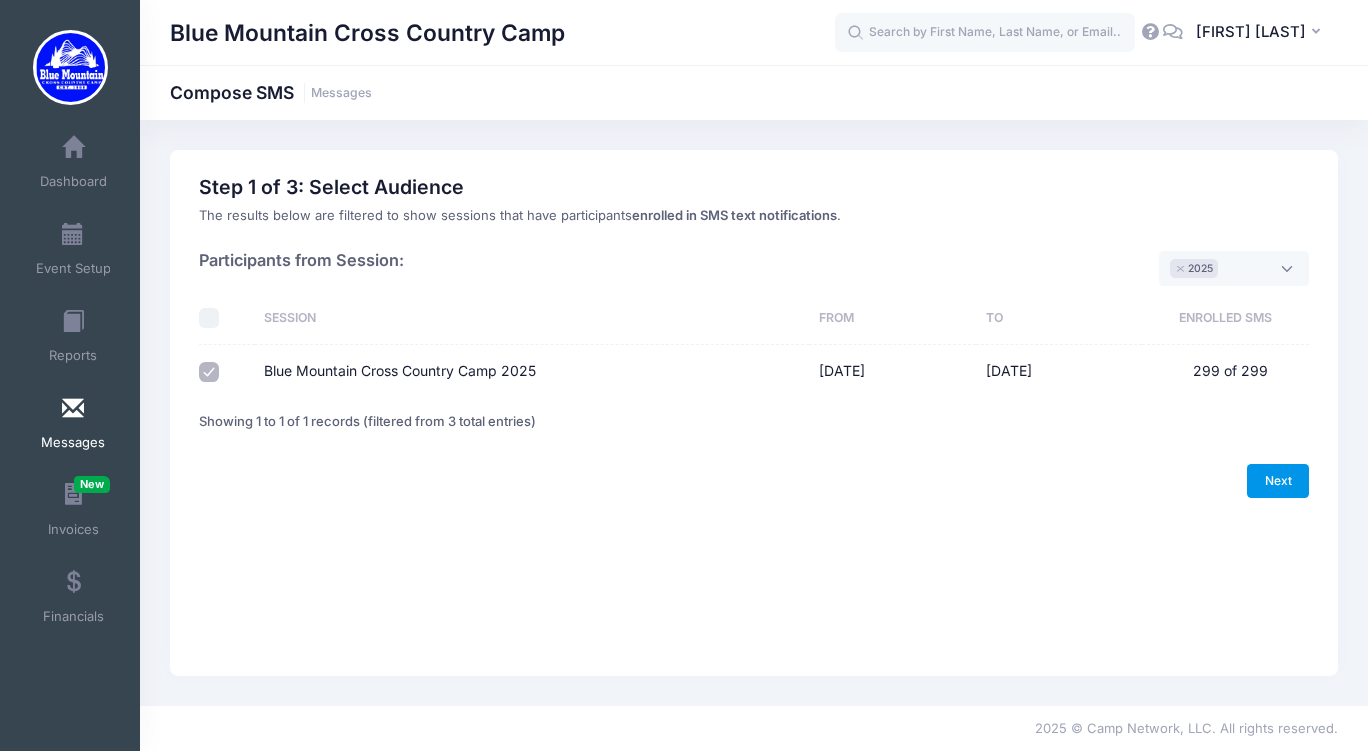 click on "Next" at bounding box center [1278, 481] 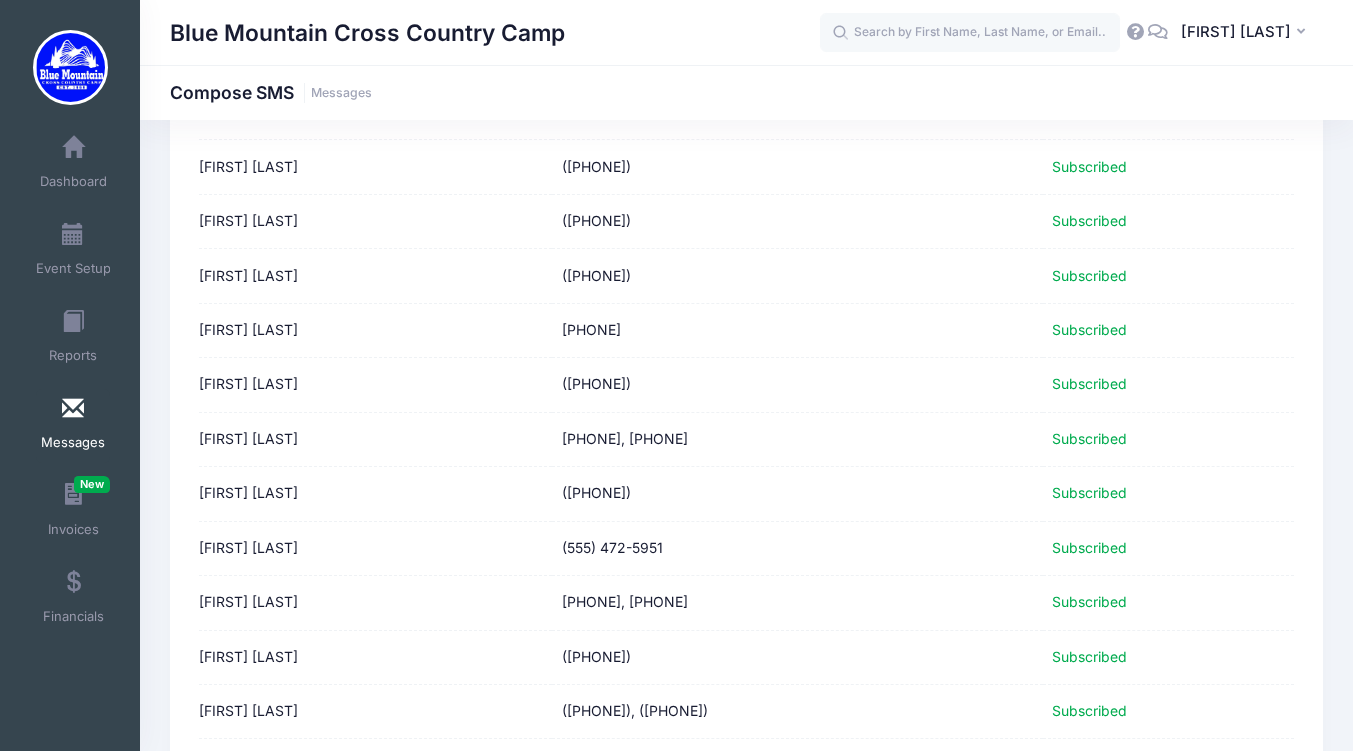 scroll, scrollTop: 2487, scrollLeft: 0, axis: vertical 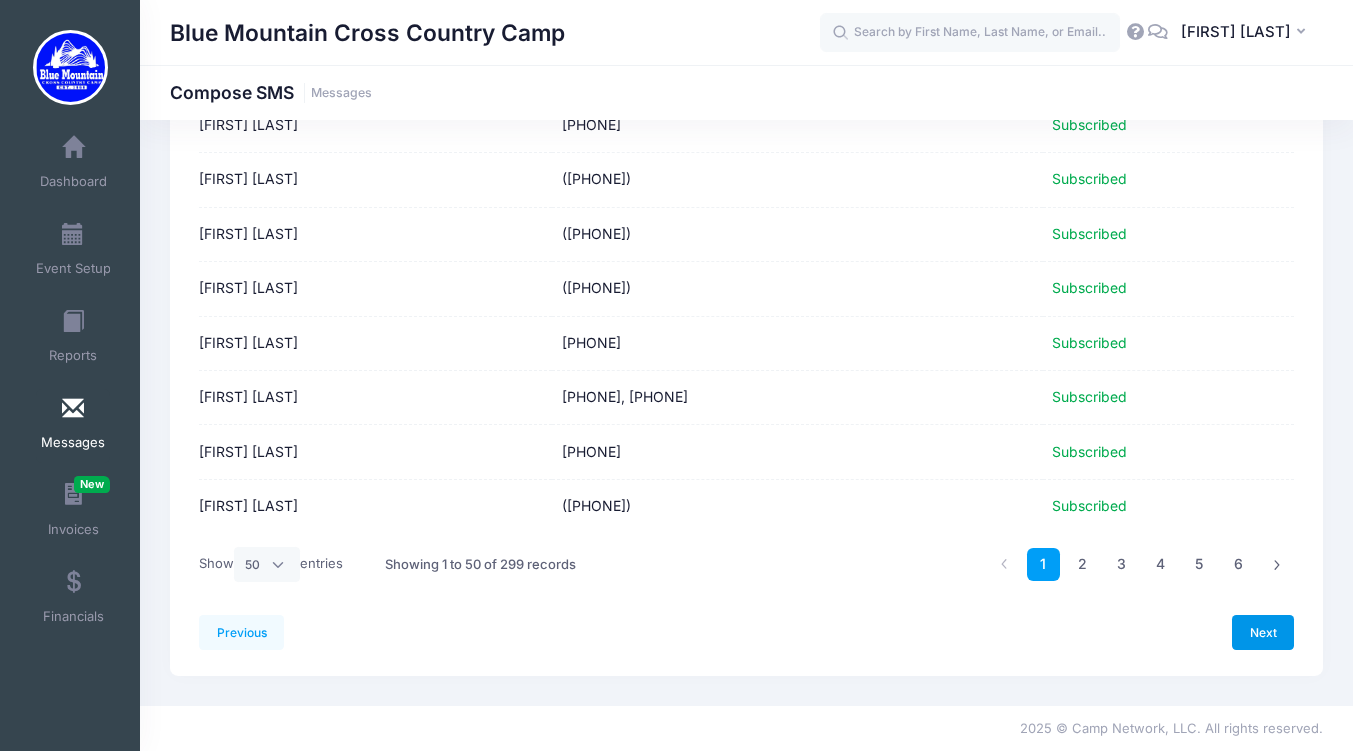 click on "Next" at bounding box center [1263, 632] 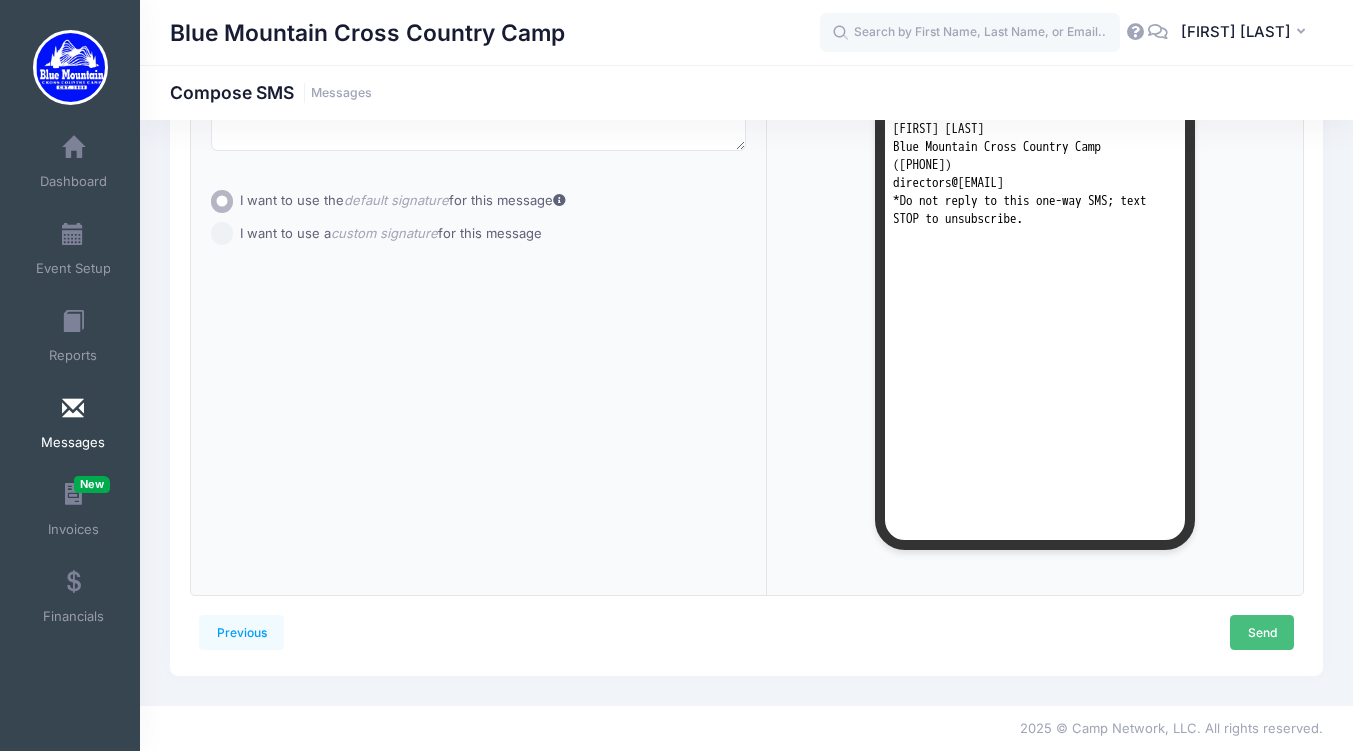 scroll, scrollTop: 0, scrollLeft: 0, axis: both 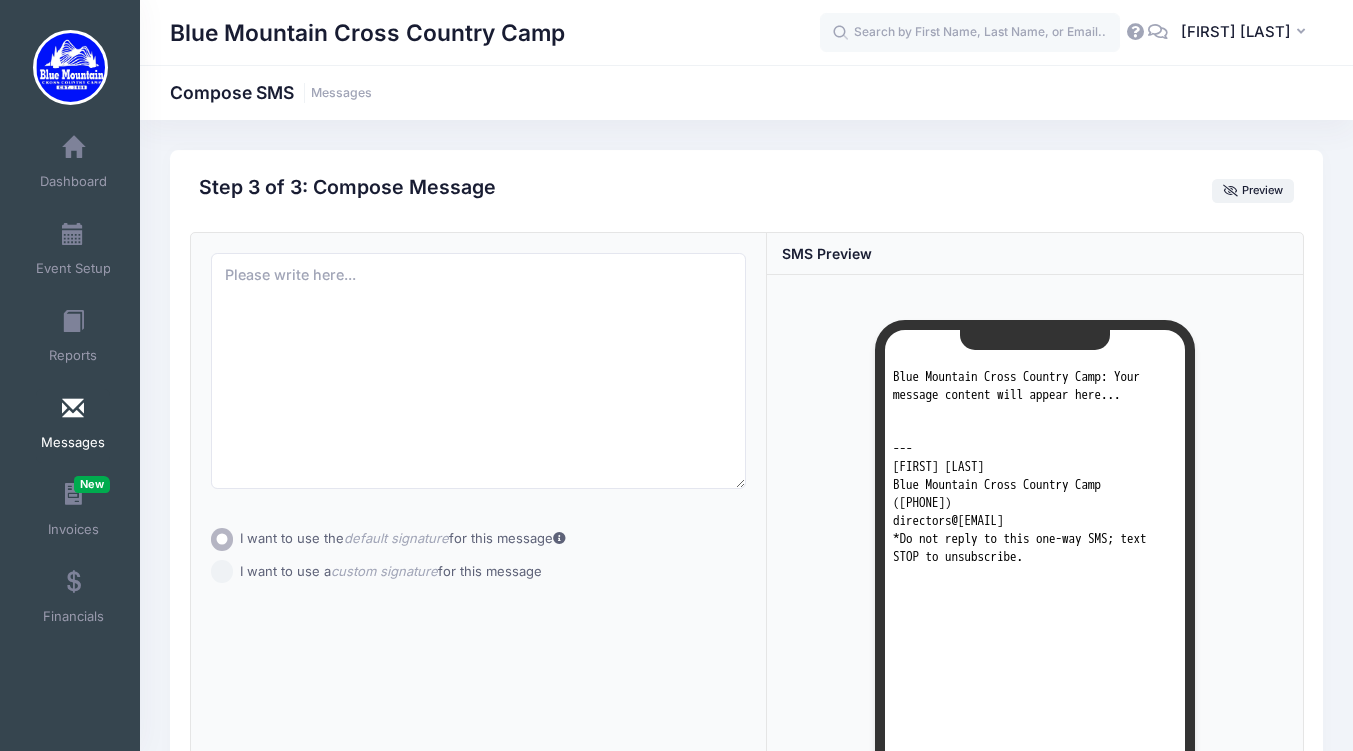 click on "I want to use a  custom signature  for this message" at bounding box center (222, 571) 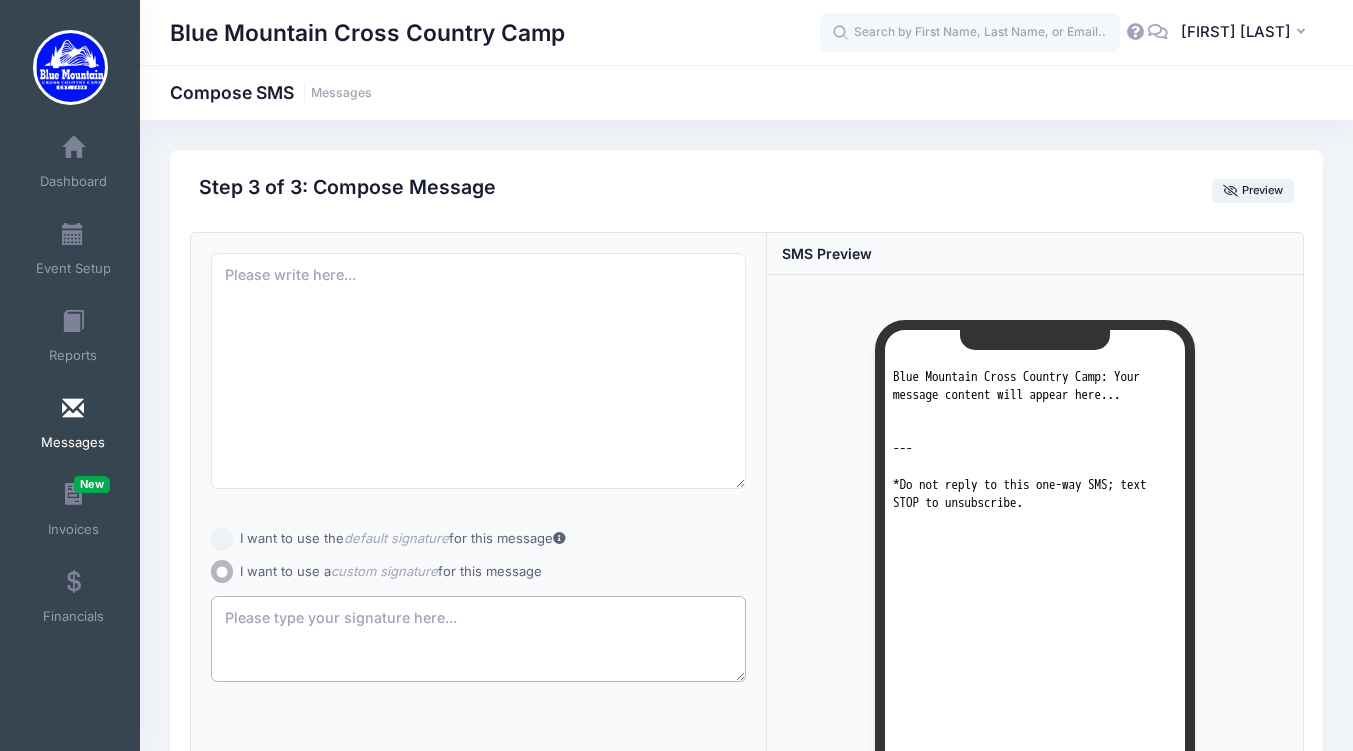 click at bounding box center [479, 639] 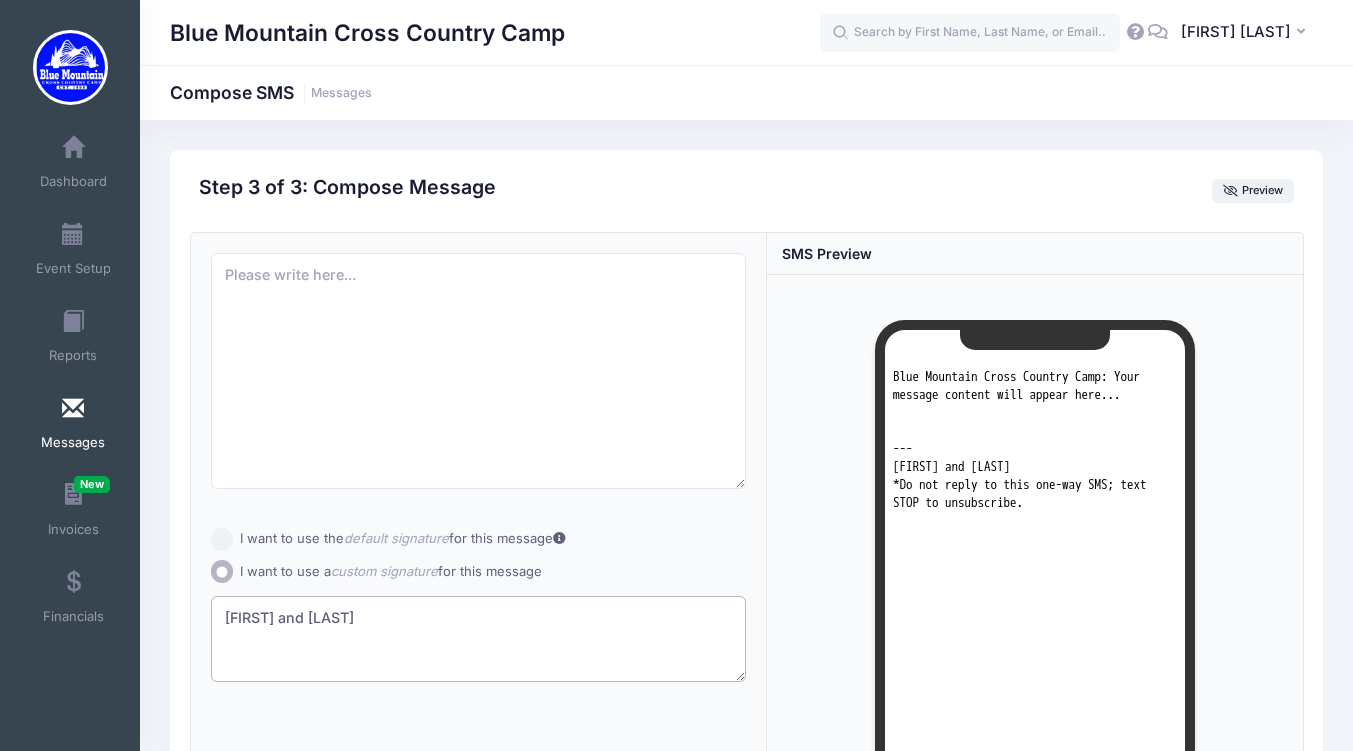 type on "Ken and Sarah" 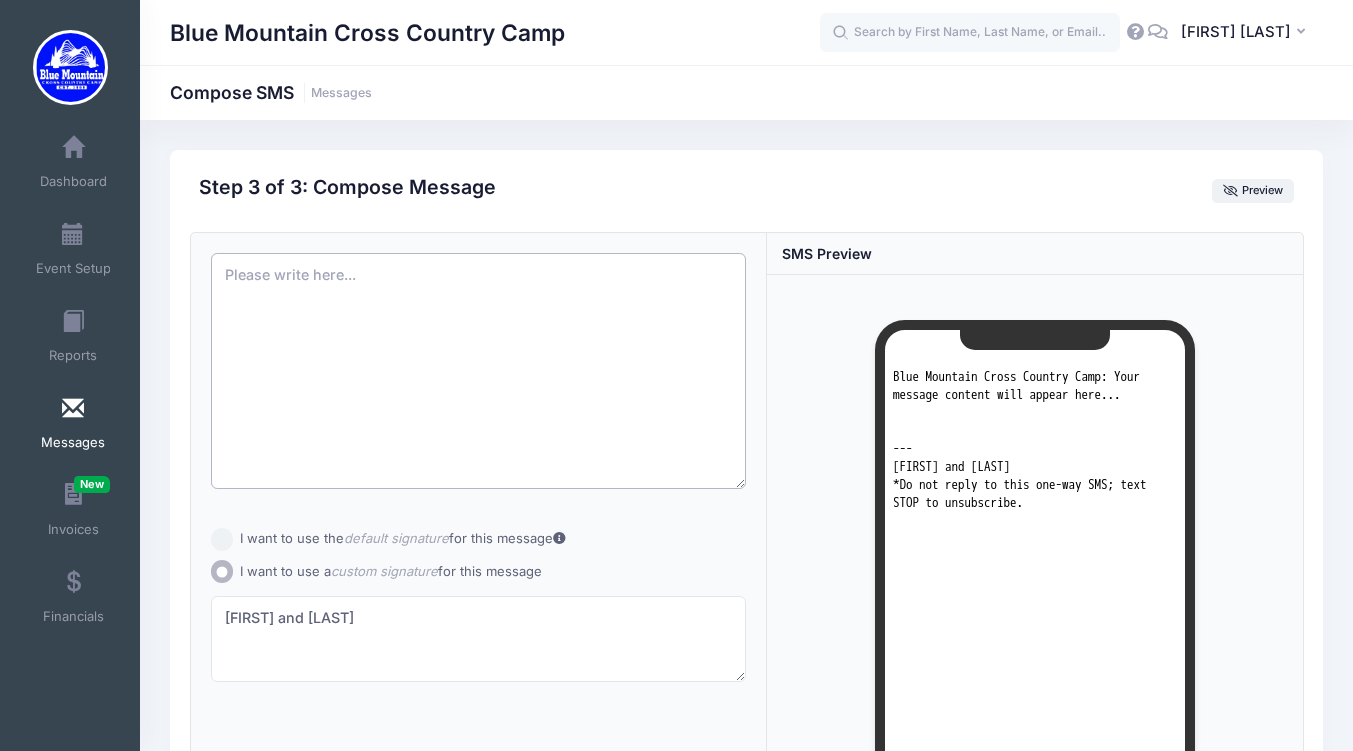 click at bounding box center [479, 371] 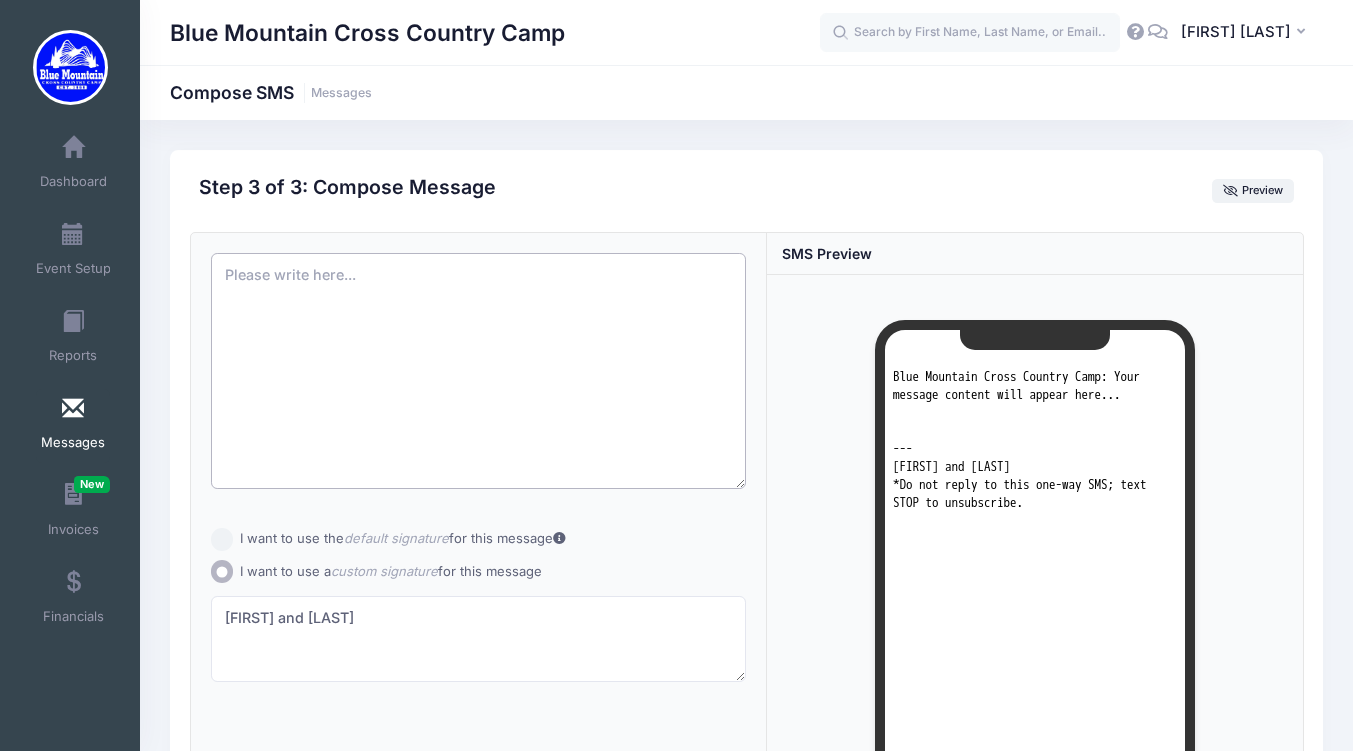 paste on "Hello BMXC Families: this is the THIRD text to all families to let you know about another important update.  If you missed an earlier text don’t worry, ALL AVAILABLE INFO is always on the info hub for 2025 - please read everything at https://bluemountainxccamp.com/2025.html and bookmark the page.  The password for the info hub is 2025.  We also sent an email to the email address you used during registration (check your spam folder). Campers- please complete the pre-camp survey before August 5th!" 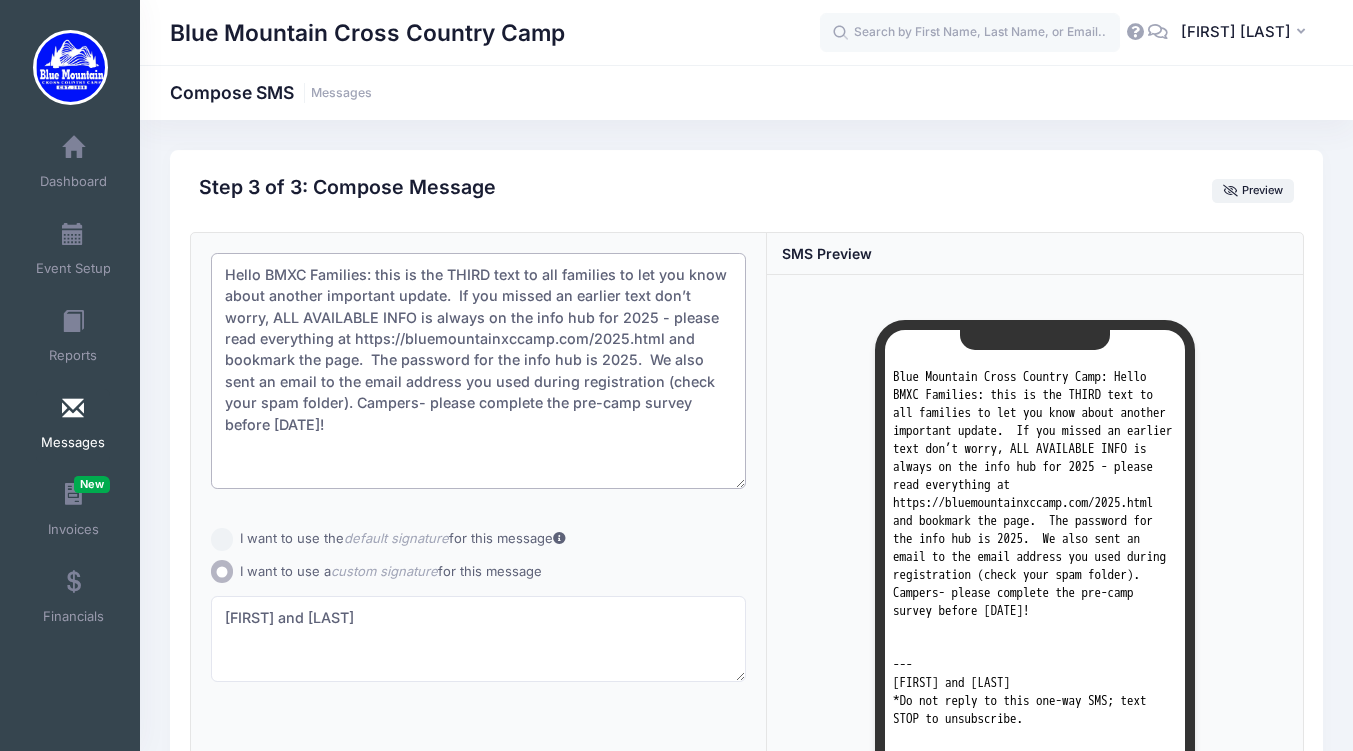 click on "Hello BMXC Families: this is the THIRD text to all families to let you know about another important update.  If you missed an earlier text don’t worry, ALL AVAILABLE INFO is always on the info hub for 2025 - please read everything at https://bluemountainxccamp.com/2025.html and bookmark the page.  The password for the info hub is 2025.  We also sent an email to the email address you used during registration (check your spam folder). Campers- please complete the pre-camp survey before August 5th!" at bounding box center (479, 371) 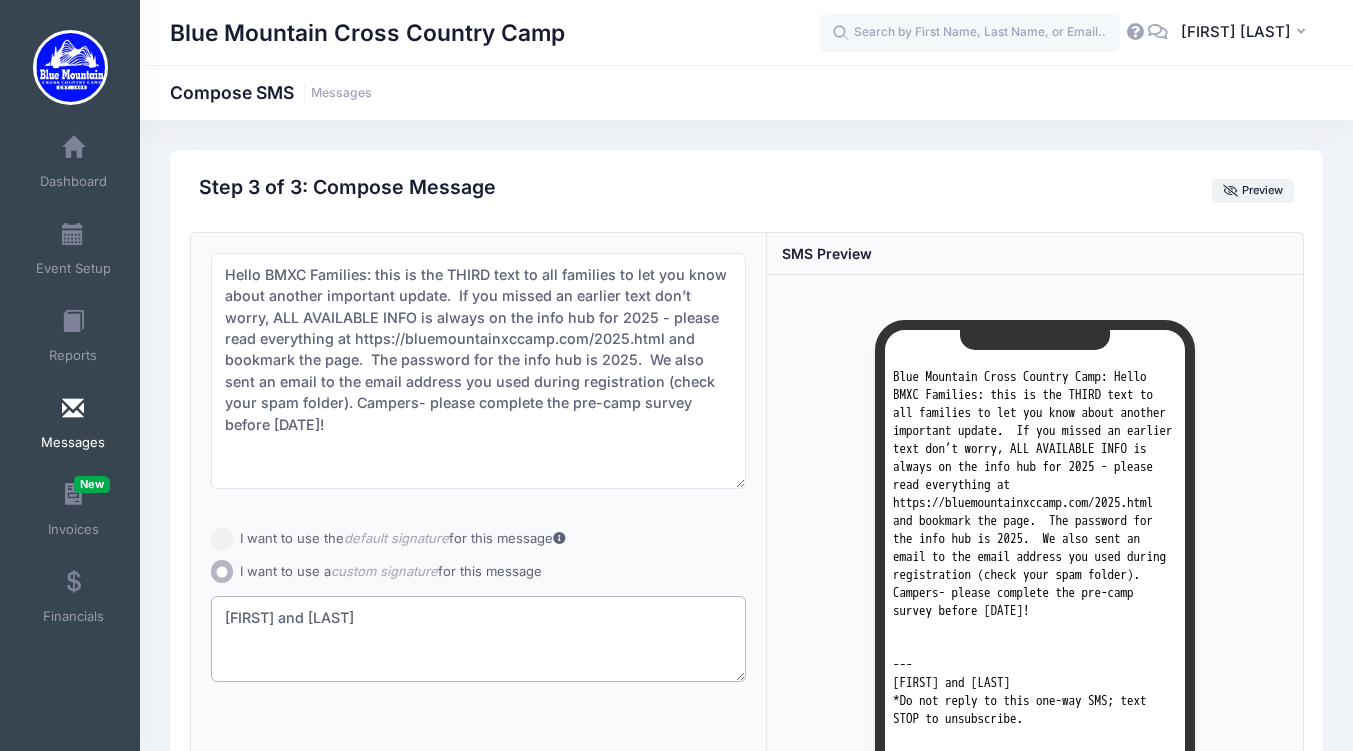 click on "Ken and Sarah" at bounding box center [479, 639] 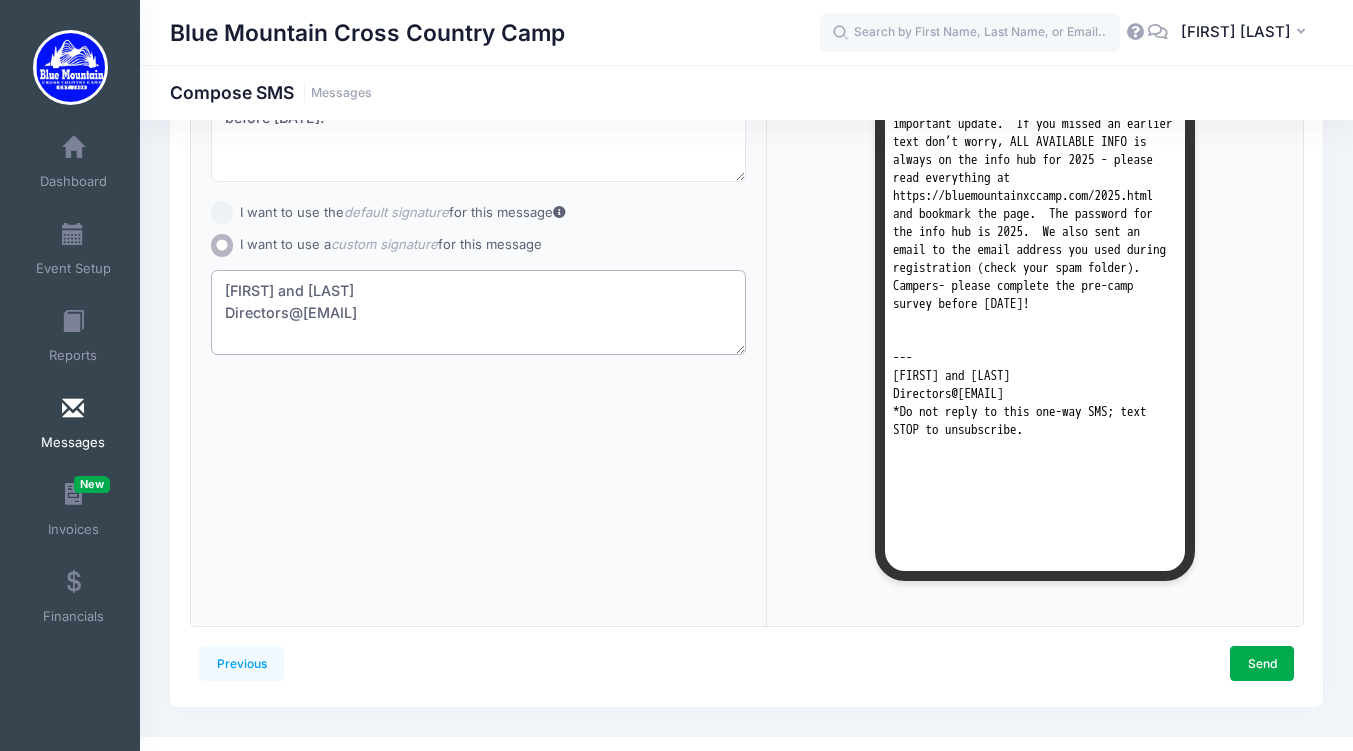 scroll, scrollTop: 338, scrollLeft: 0, axis: vertical 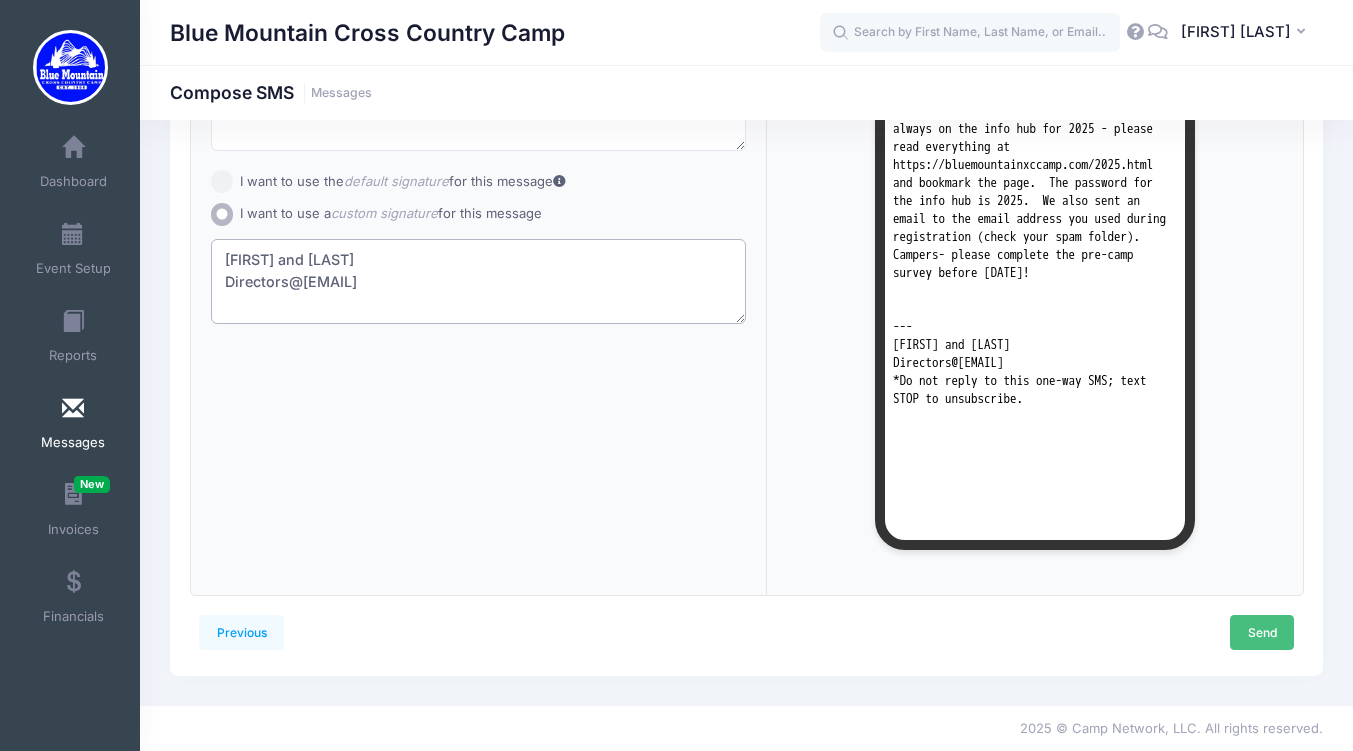 type on "Ken and Sarah
Directors@Bluemountainxccamp.com" 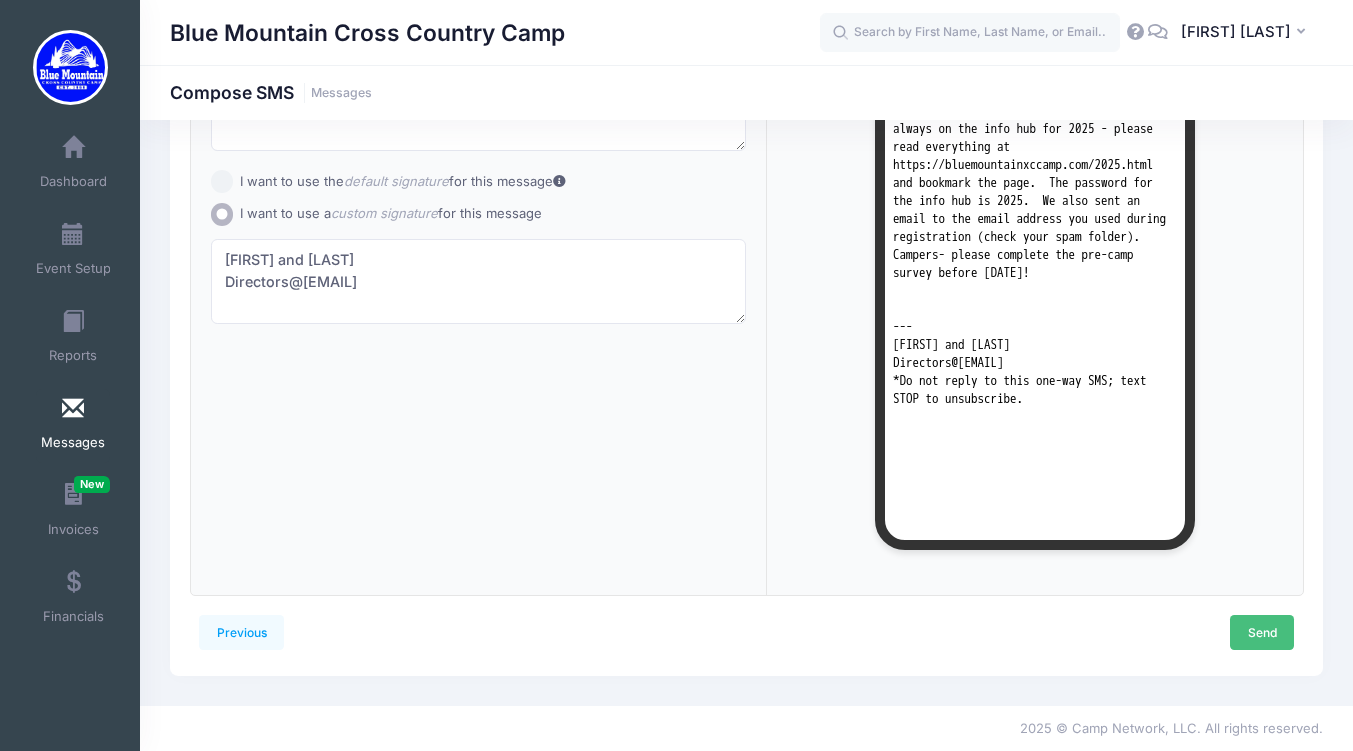 click on "Send" at bounding box center (1262, 632) 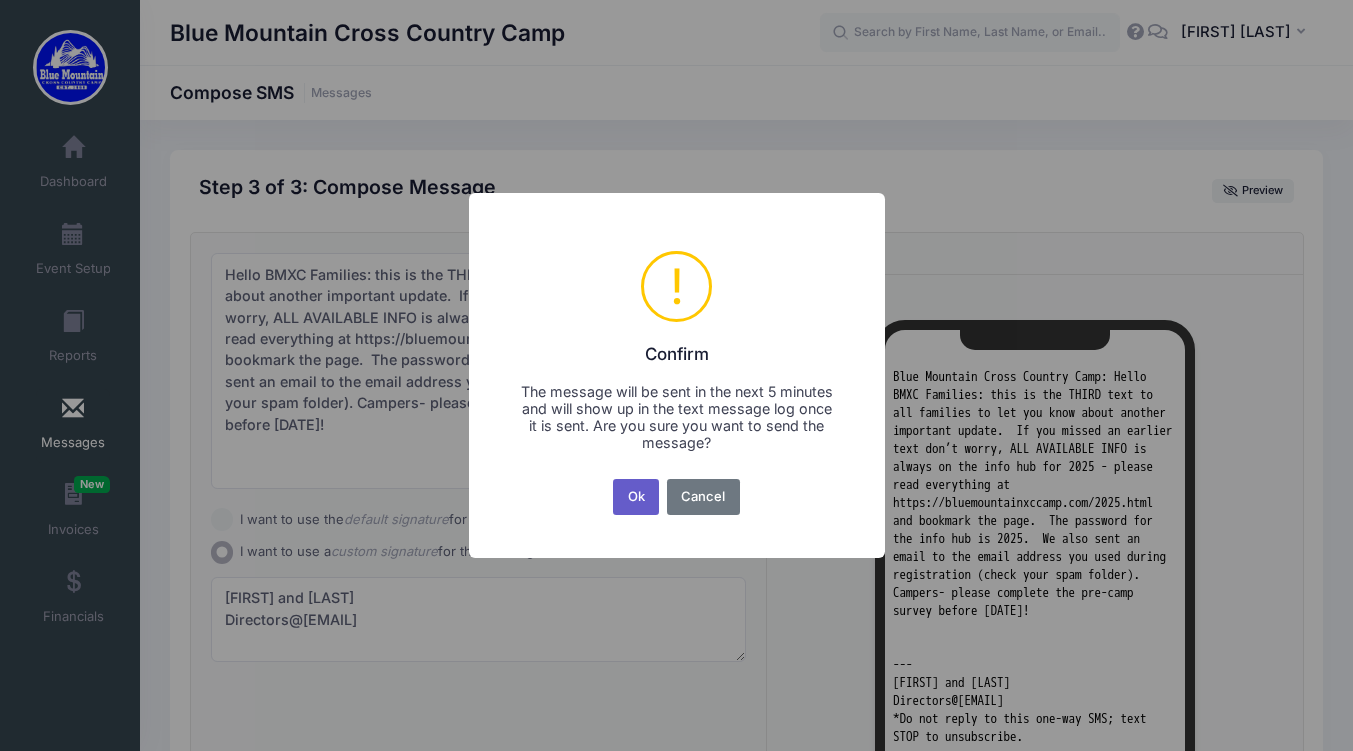 click on "Ok" at bounding box center [636, 497] 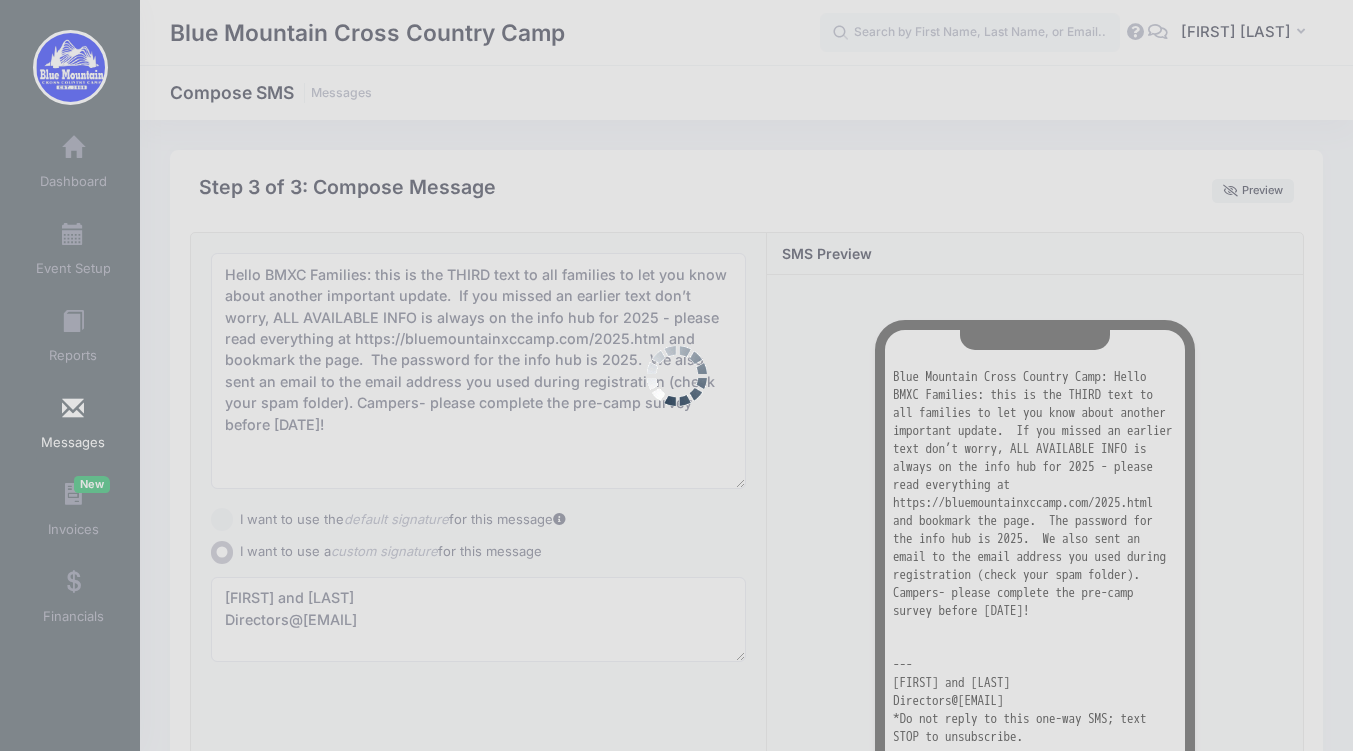 scroll, scrollTop: 338, scrollLeft: 0, axis: vertical 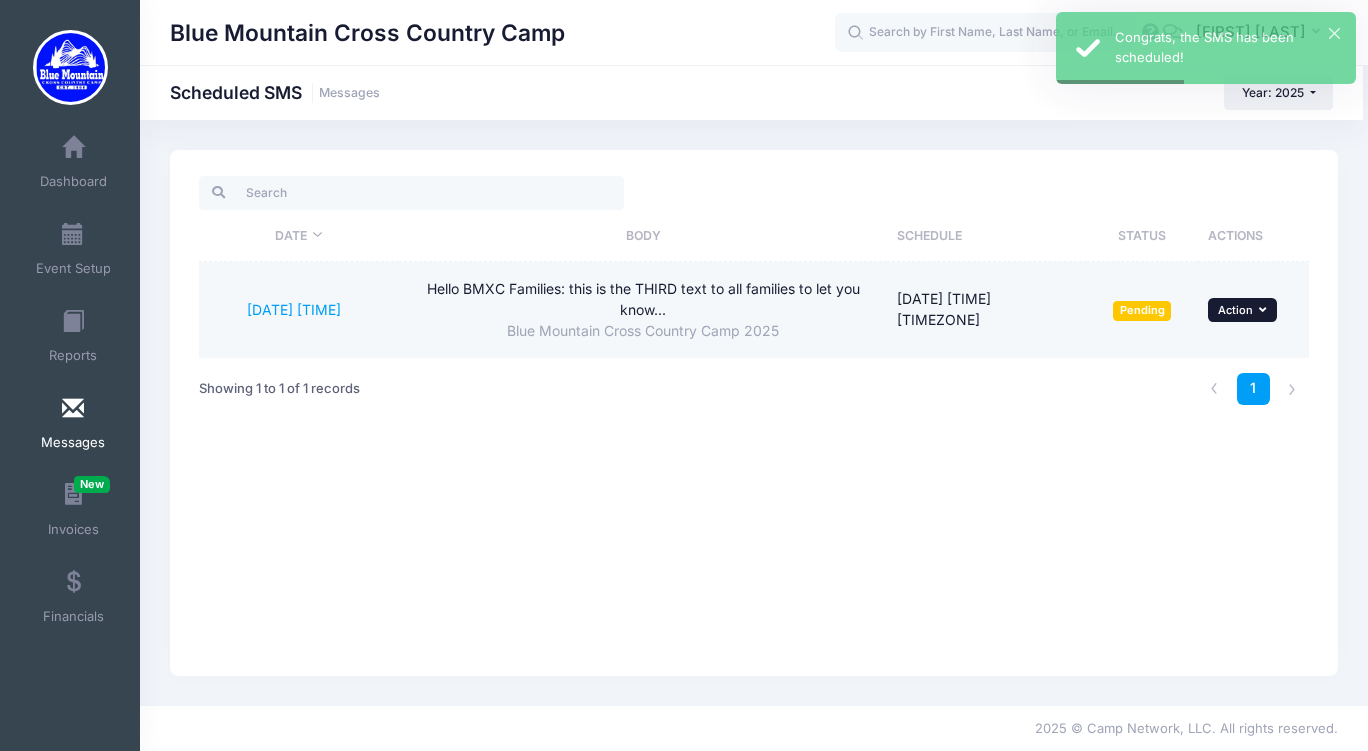 click at bounding box center [1265, 309] 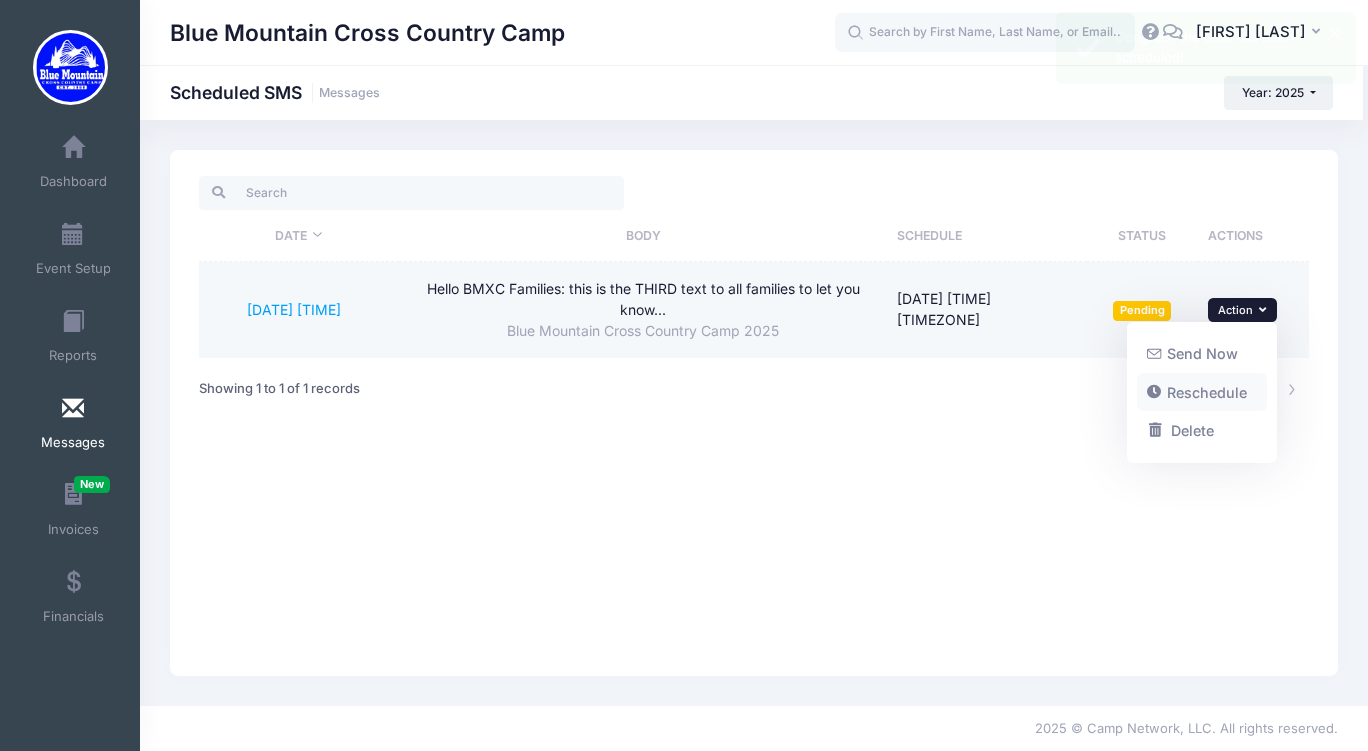 click on "Reschedule" at bounding box center (1202, 392) 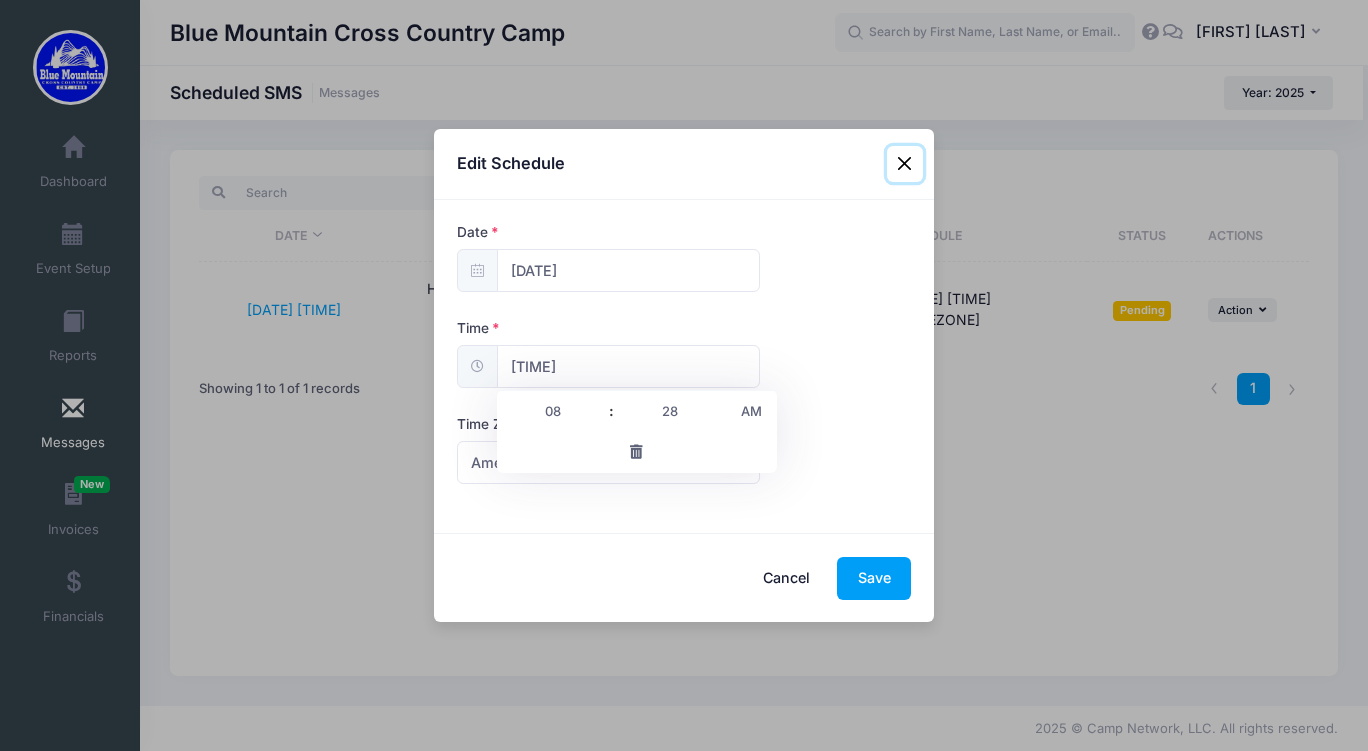 click on "08:28" at bounding box center [628, 366] 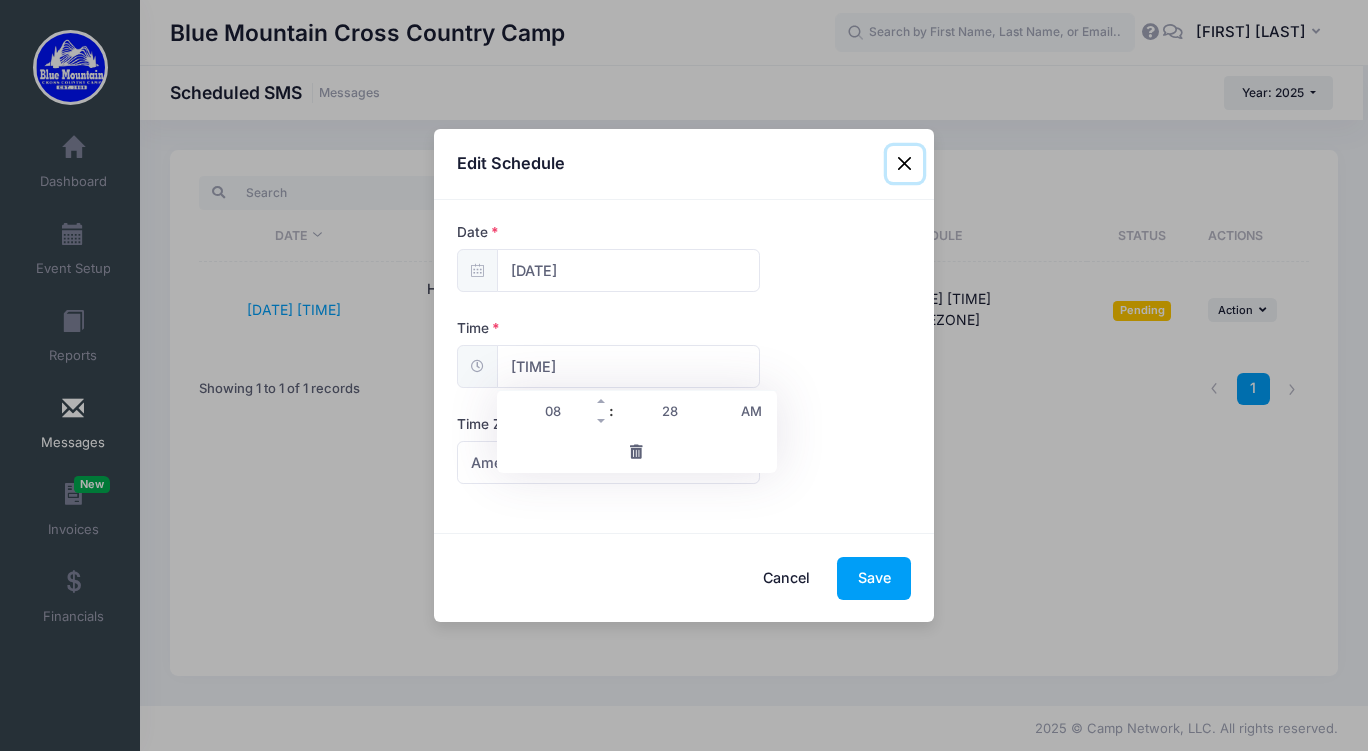 click on "08" at bounding box center (553, 411) 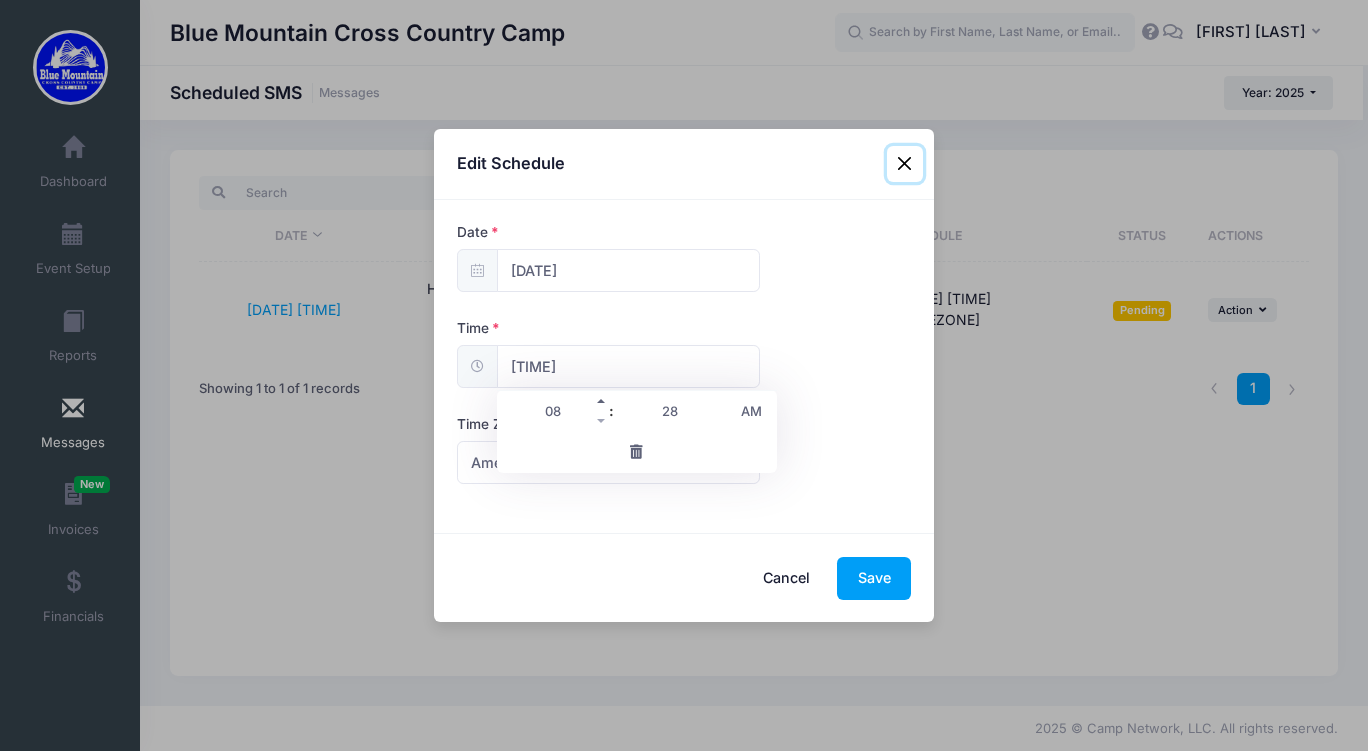 click at bounding box center (602, 401) 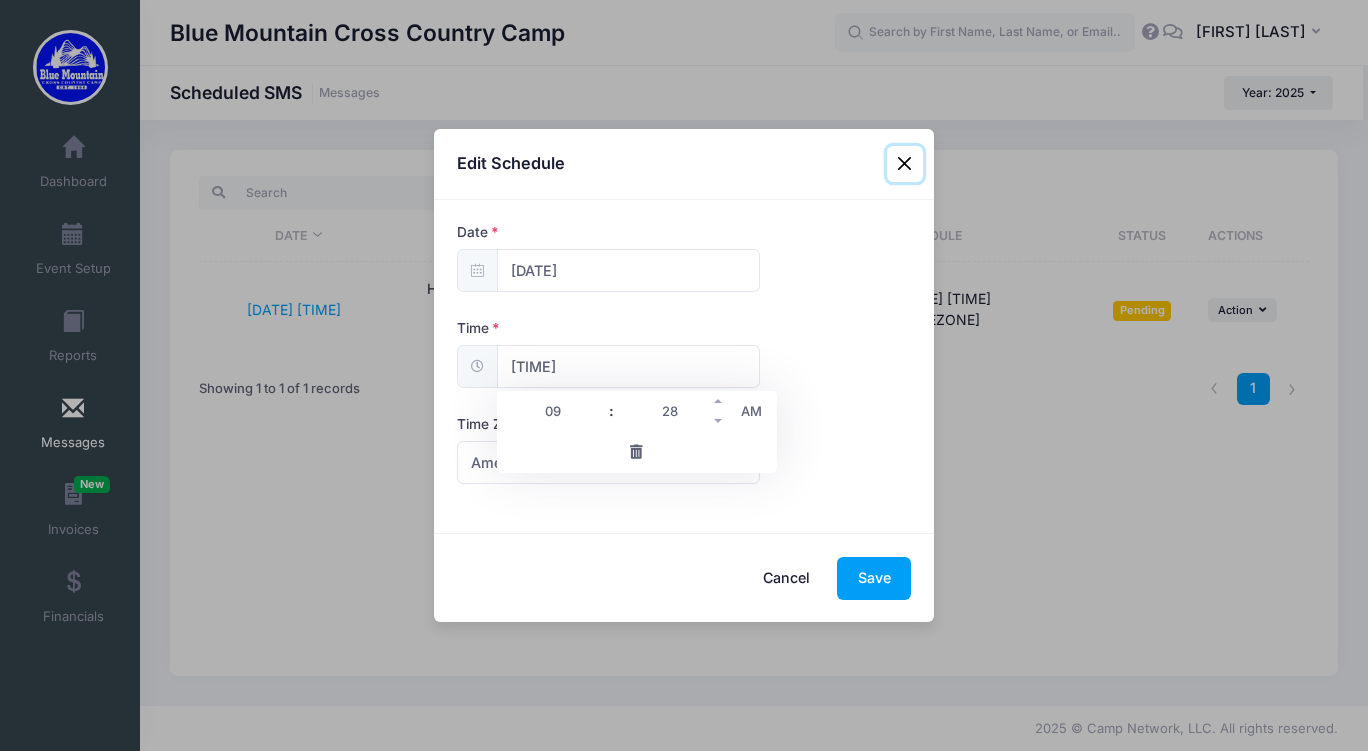 click on "28" at bounding box center [670, 411] 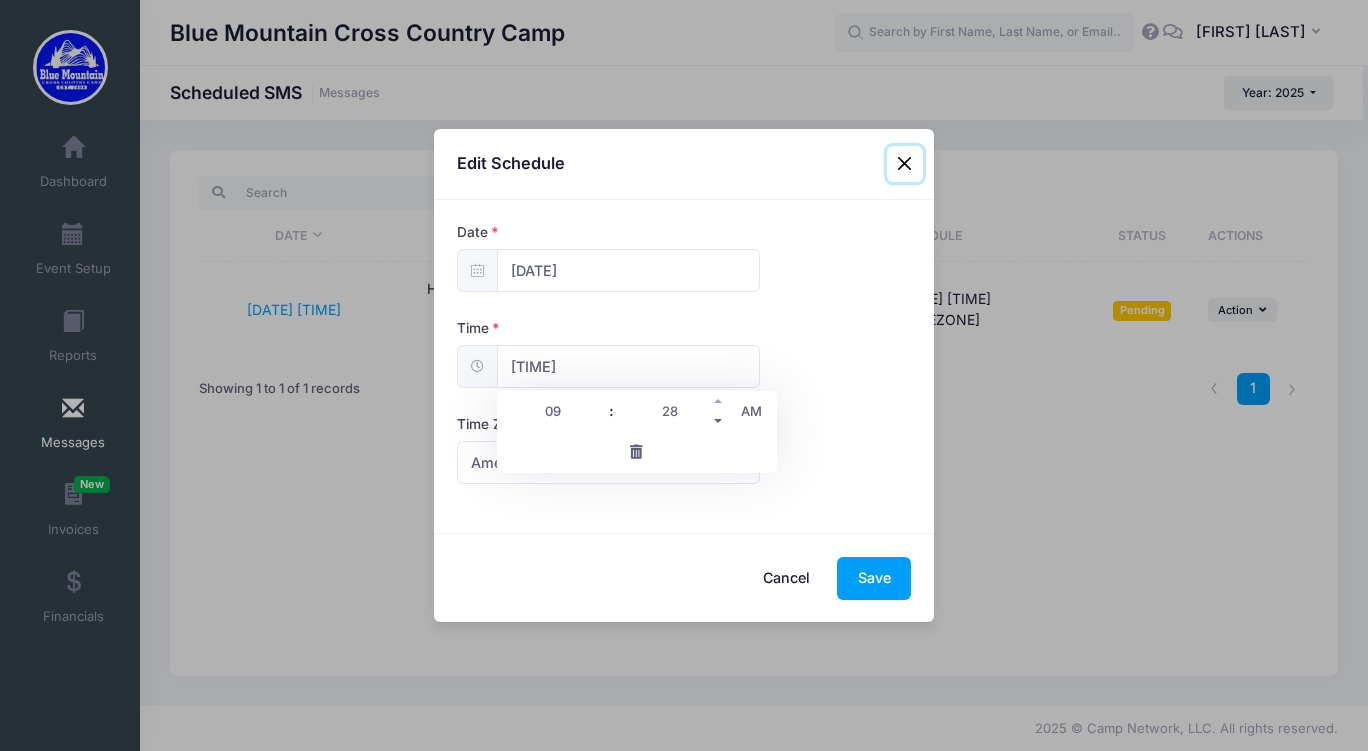 click at bounding box center [719, 421] 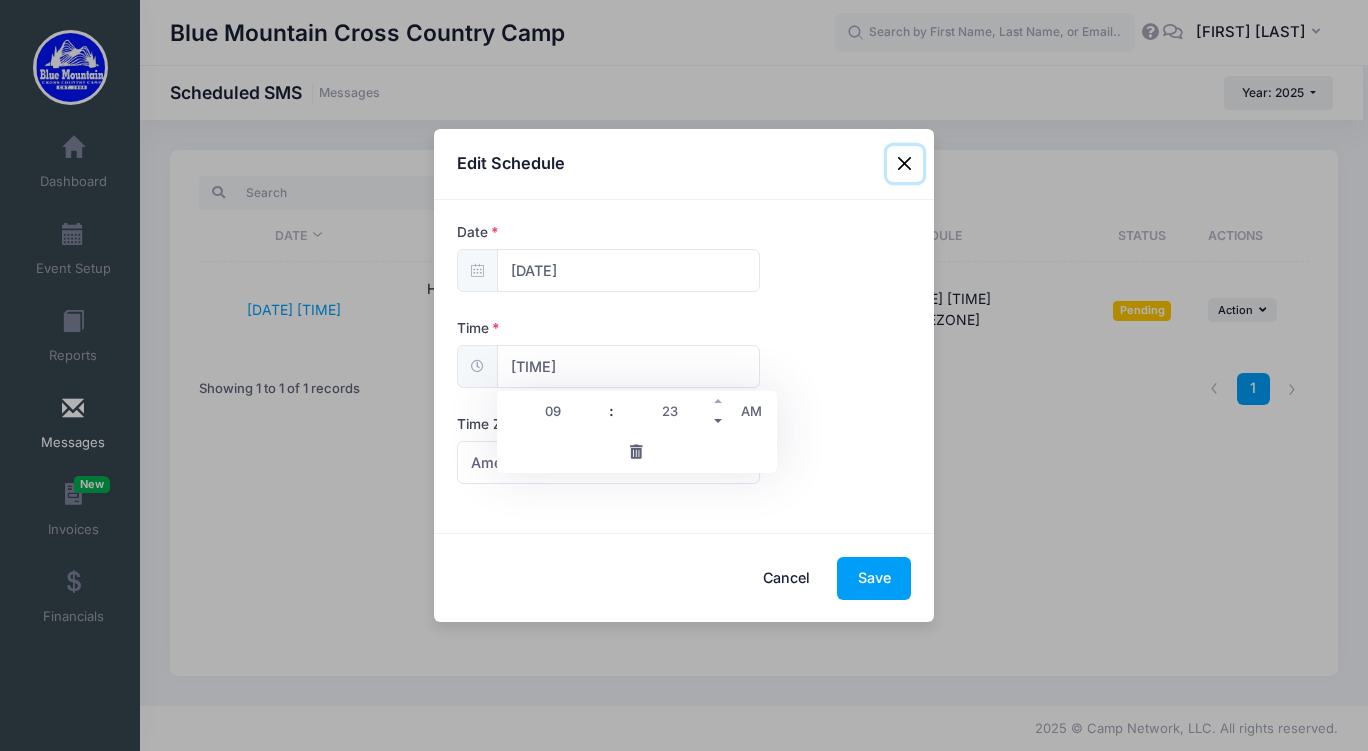 click at bounding box center [719, 421] 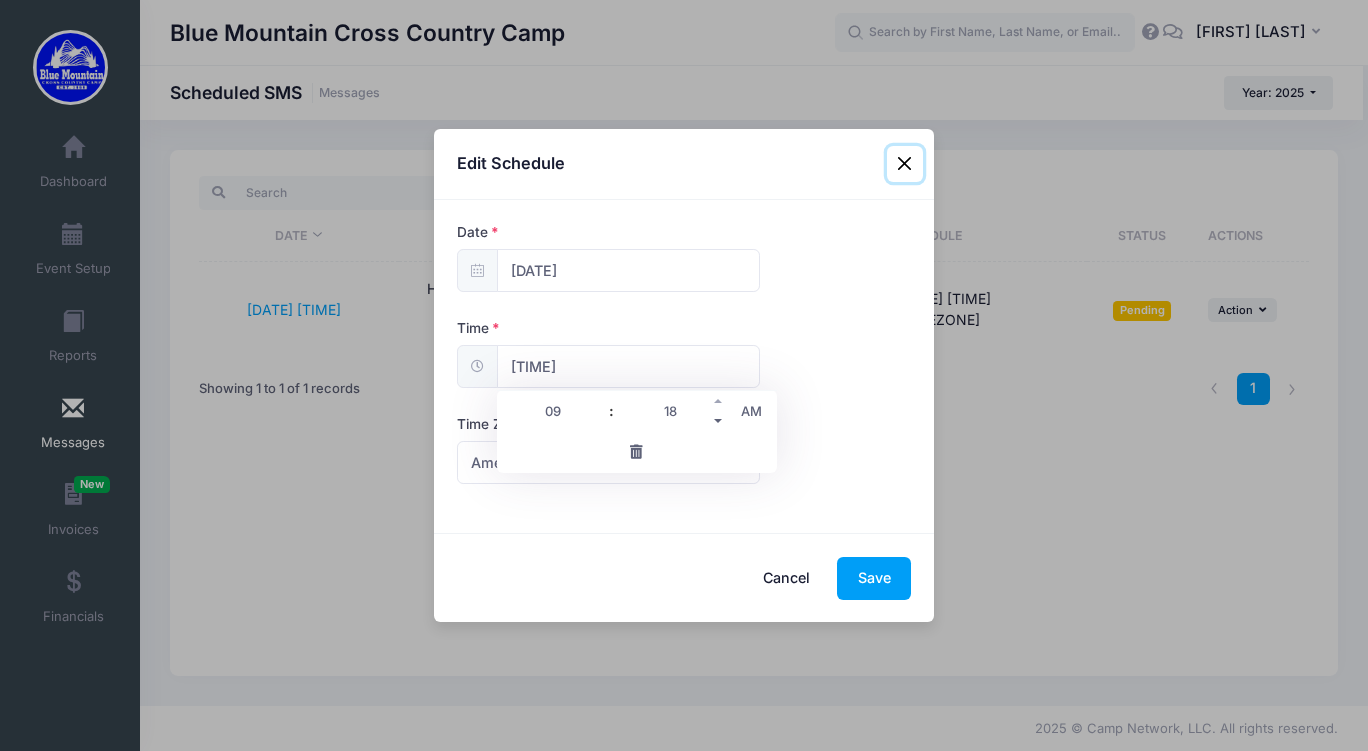 click at bounding box center [719, 421] 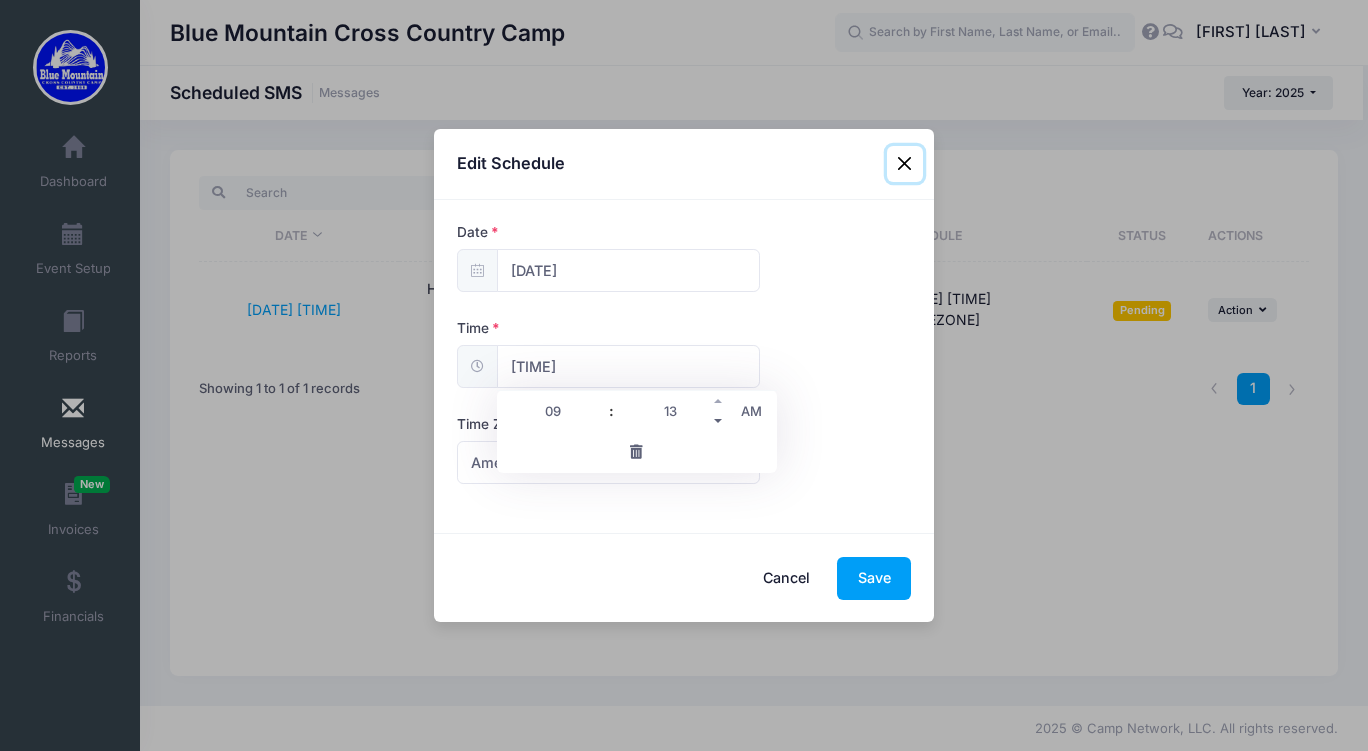 click at bounding box center [719, 421] 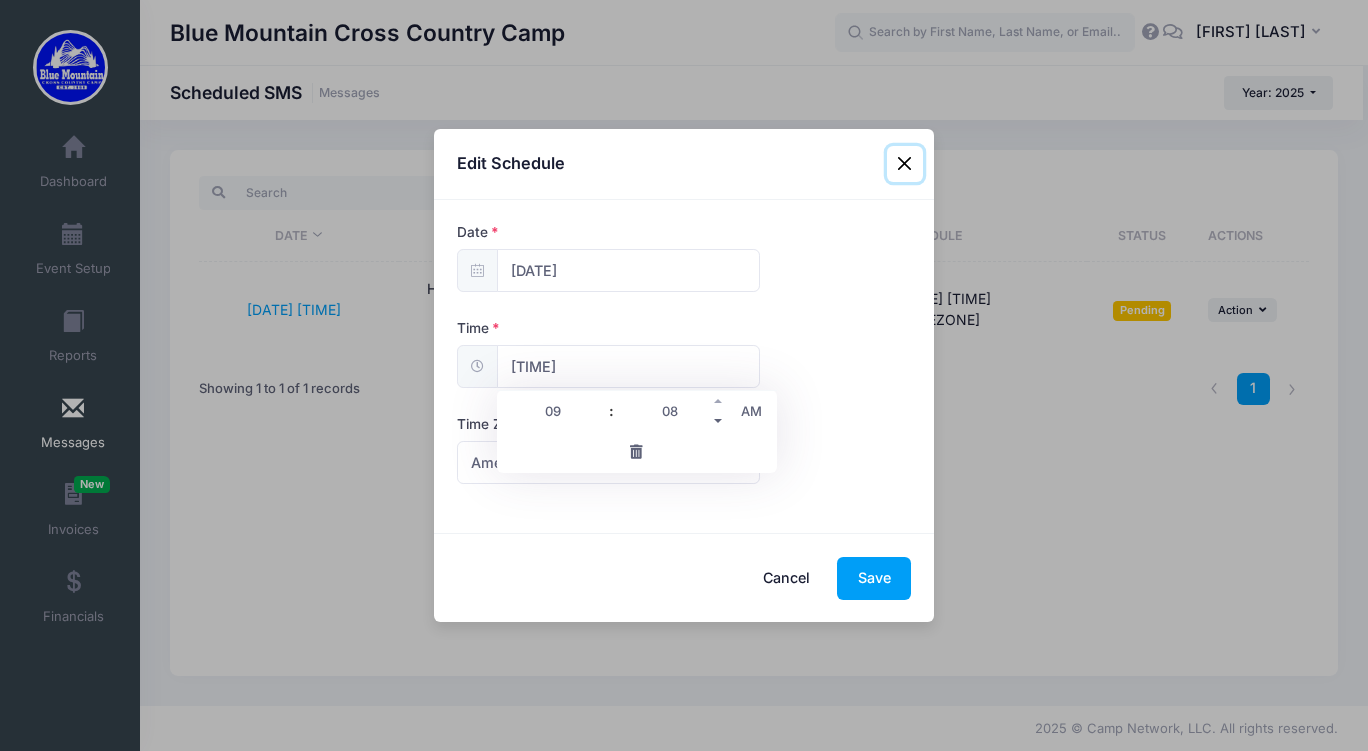click at bounding box center (719, 421) 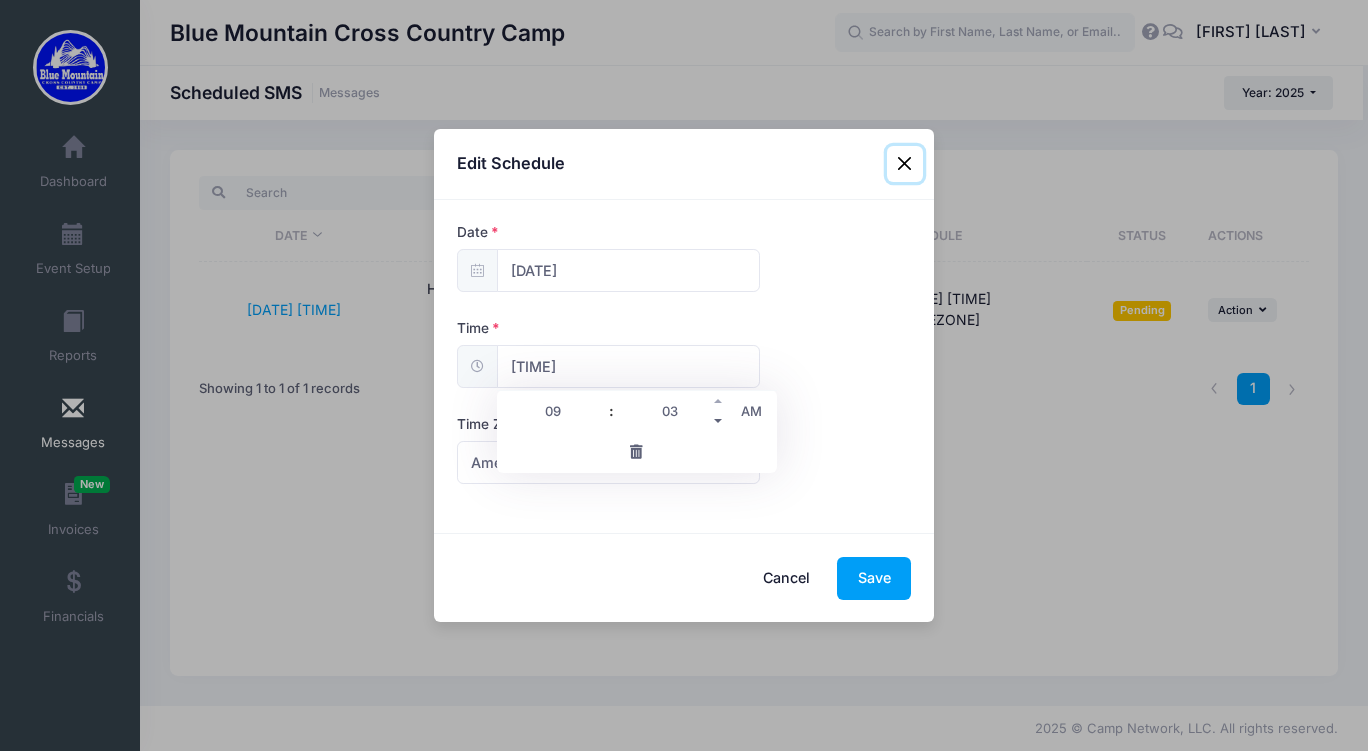 click at bounding box center [719, 421] 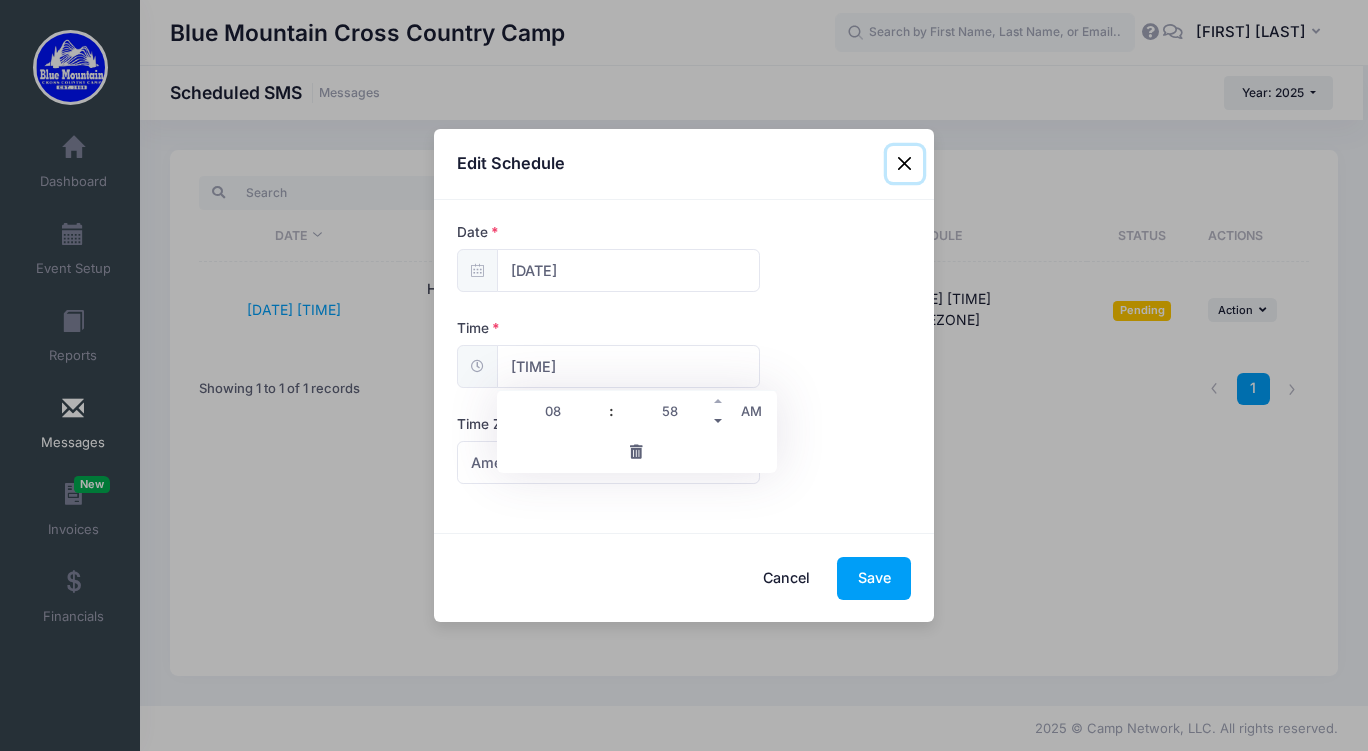 click at bounding box center (719, 421) 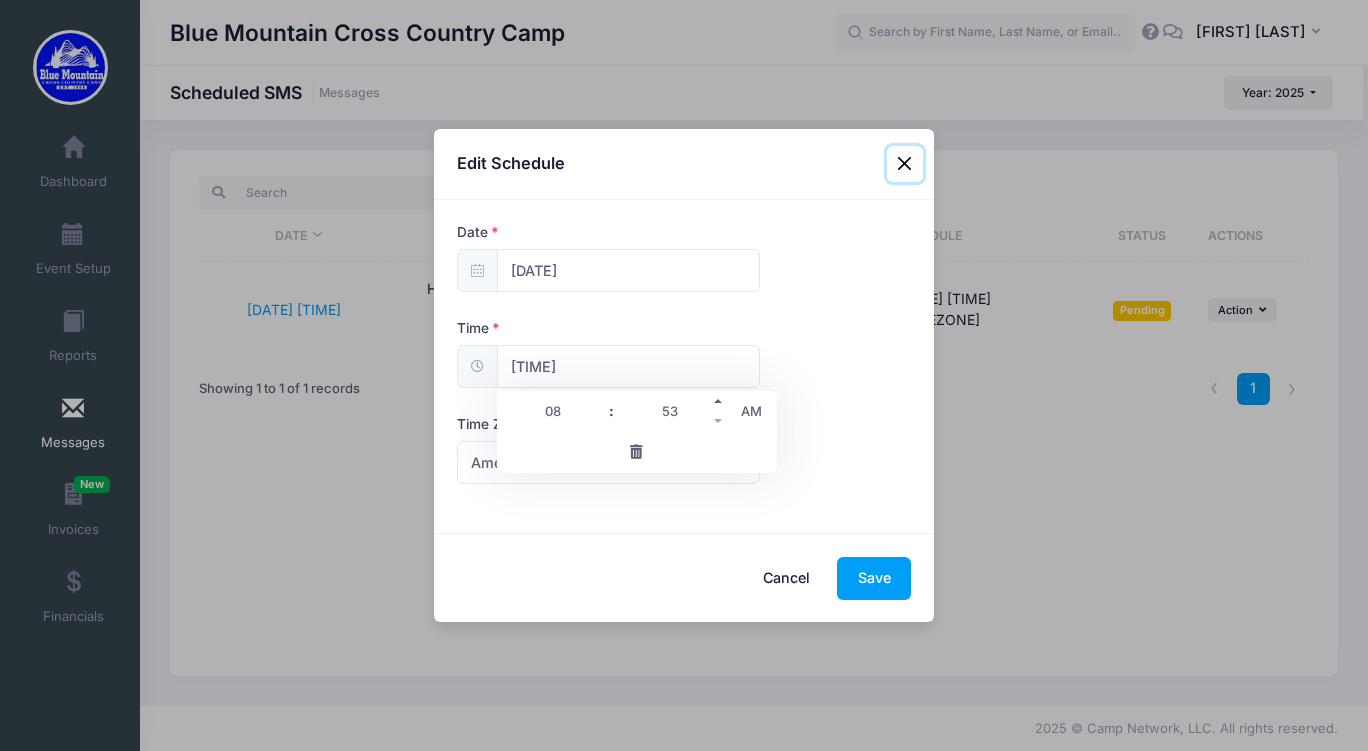 click at bounding box center (719, 401) 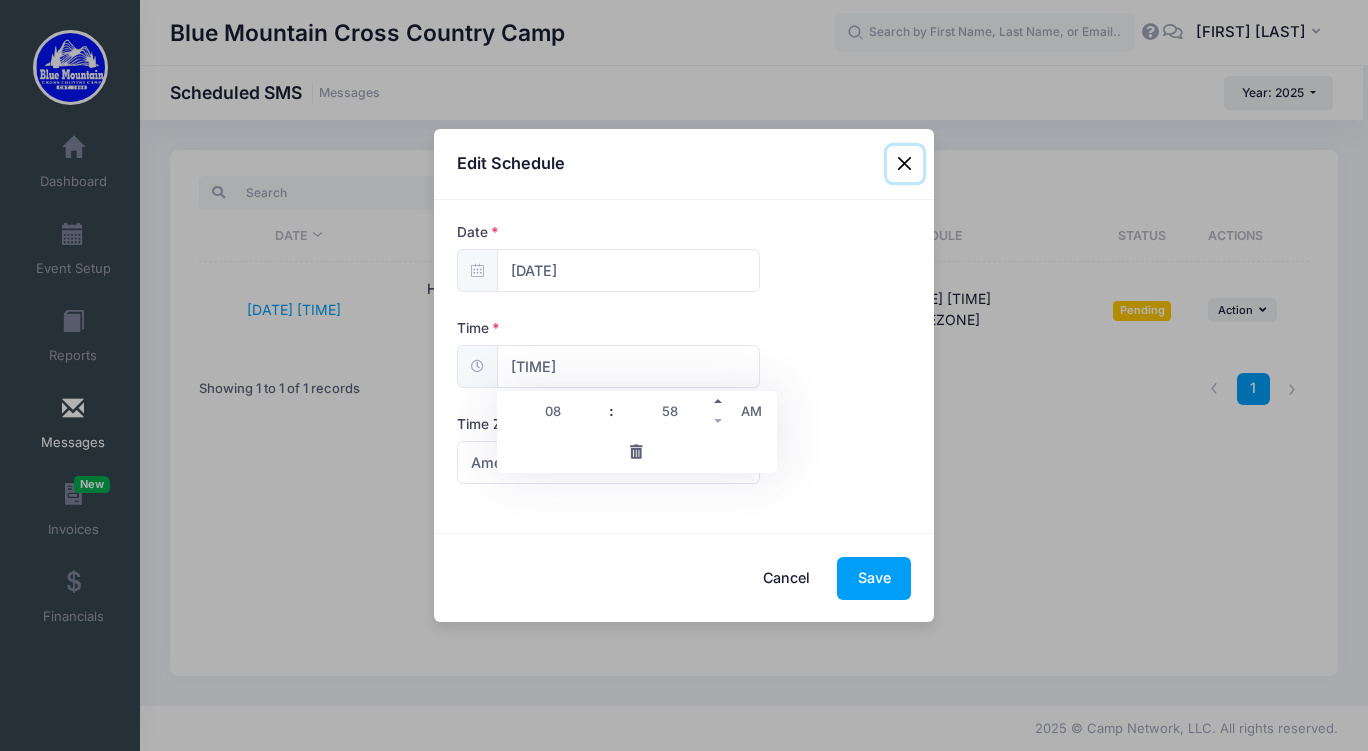 click at bounding box center [719, 401] 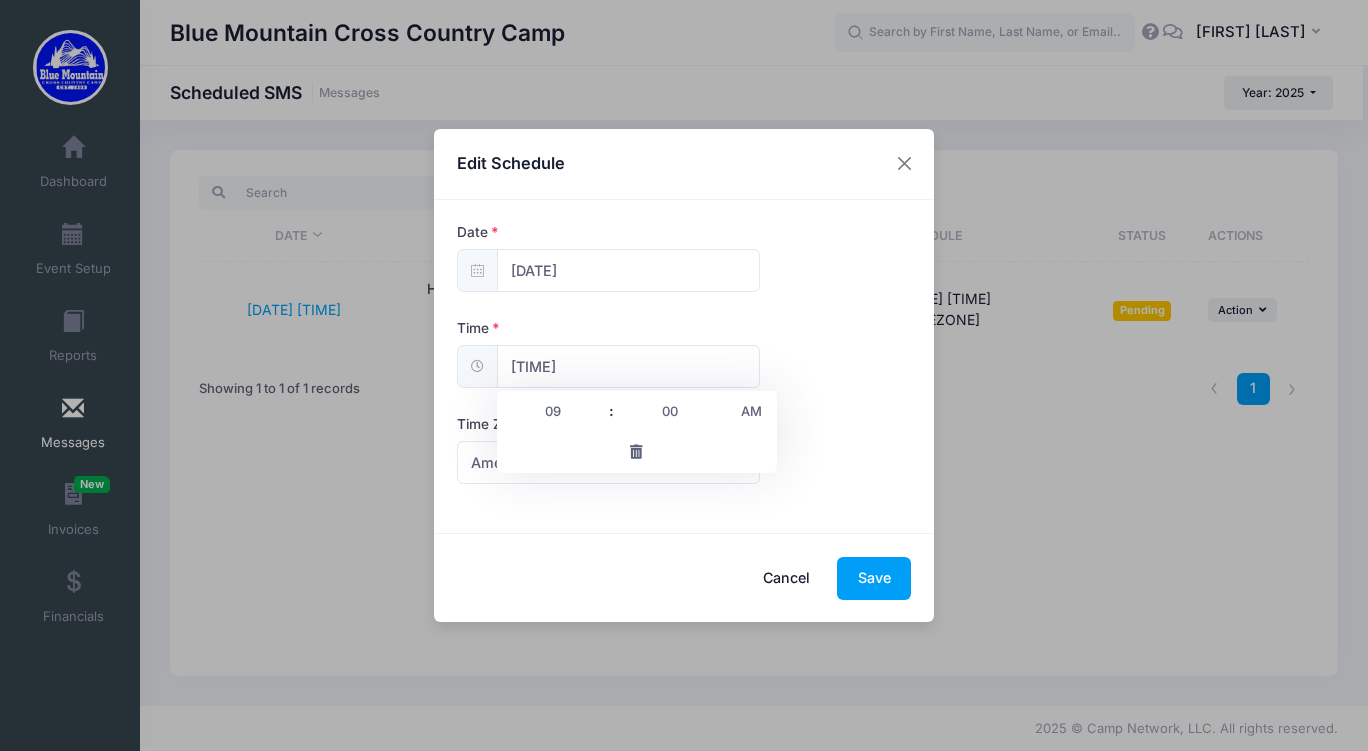 click on "Time Zone
America/New York America/Los Angeles America/Chicago America/Denver                      America/New York" at bounding box center (684, 449) 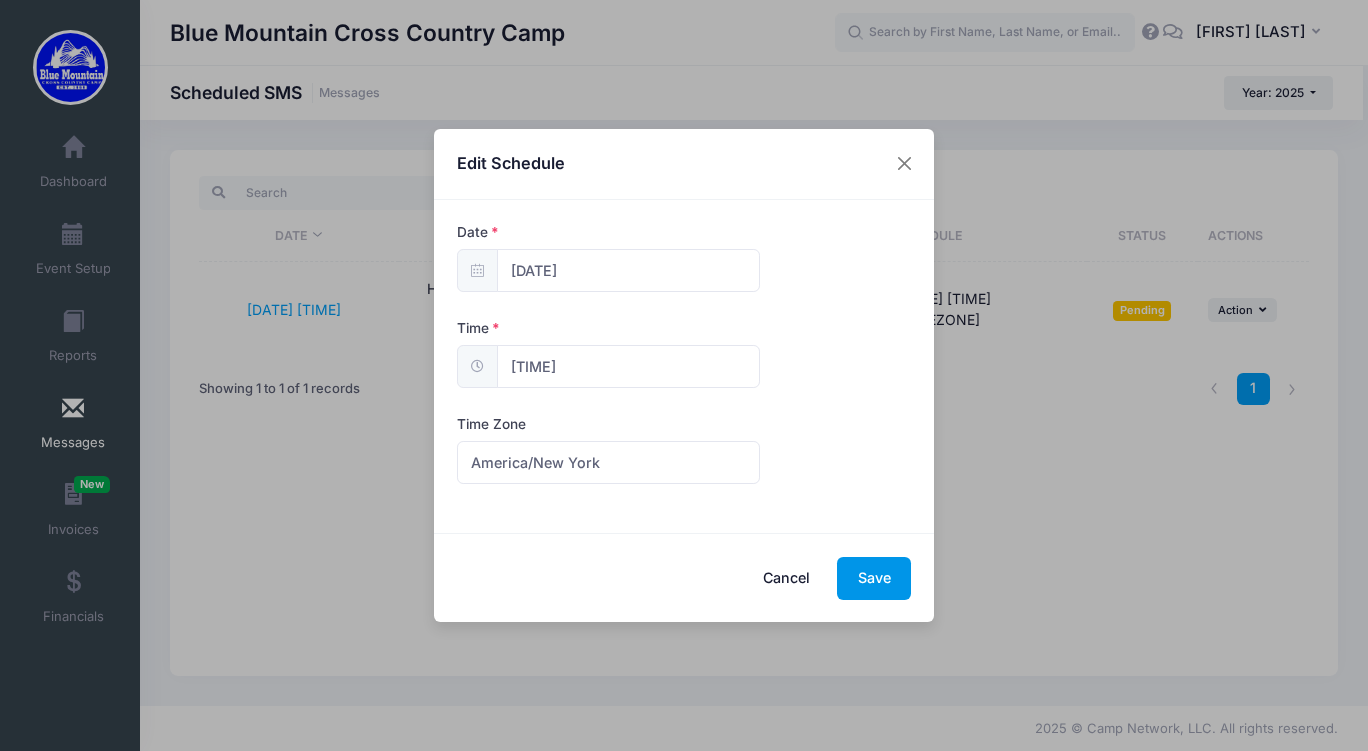 click on "Save" at bounding box center (874, 578) 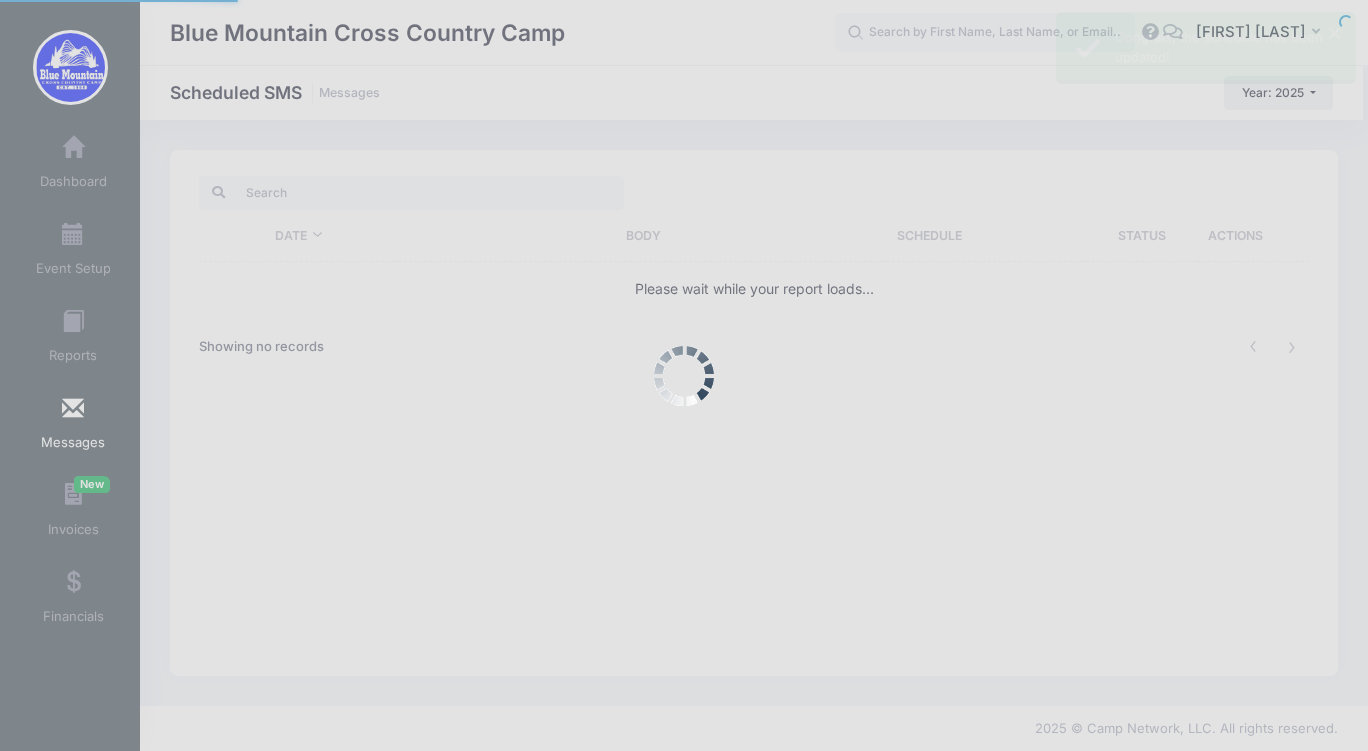 scroll, scrollTop: 0, scrollLeft: 0, axis: both 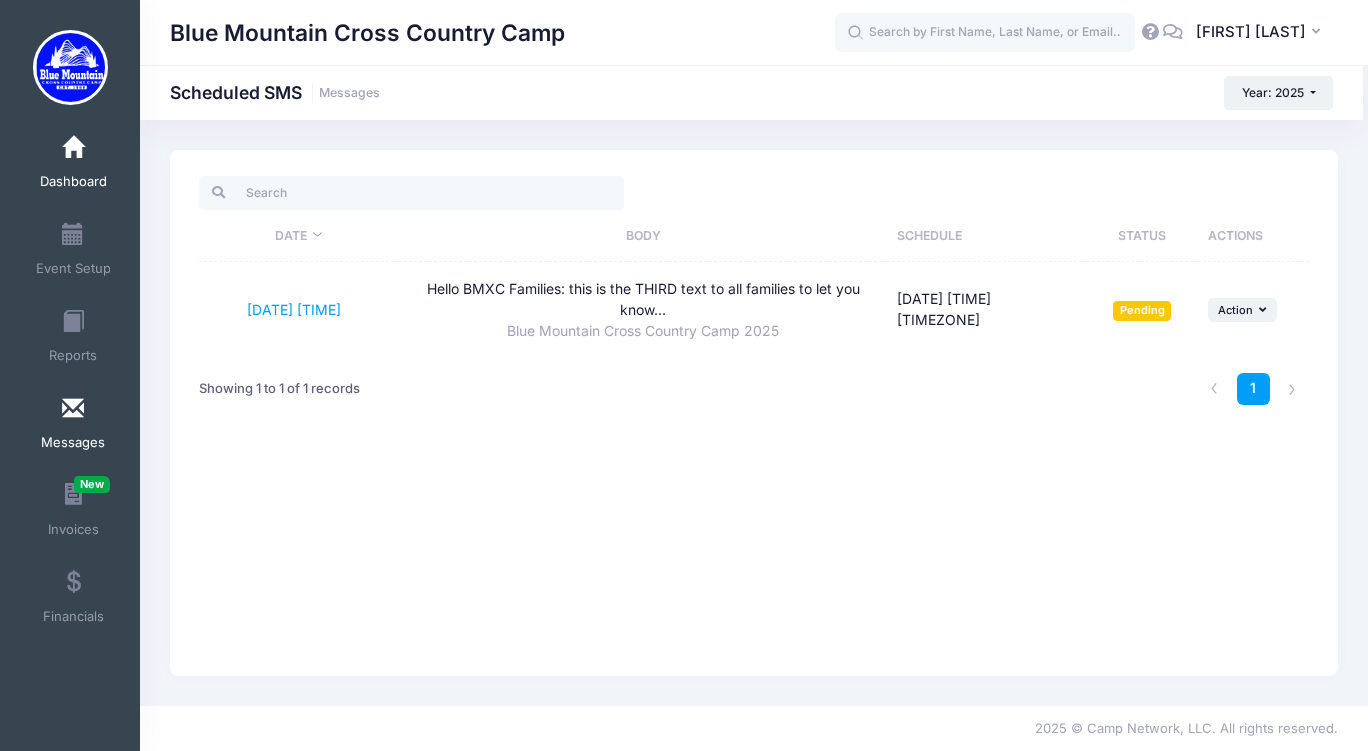 click on "Dashboard" at bounding box center [73, 165] 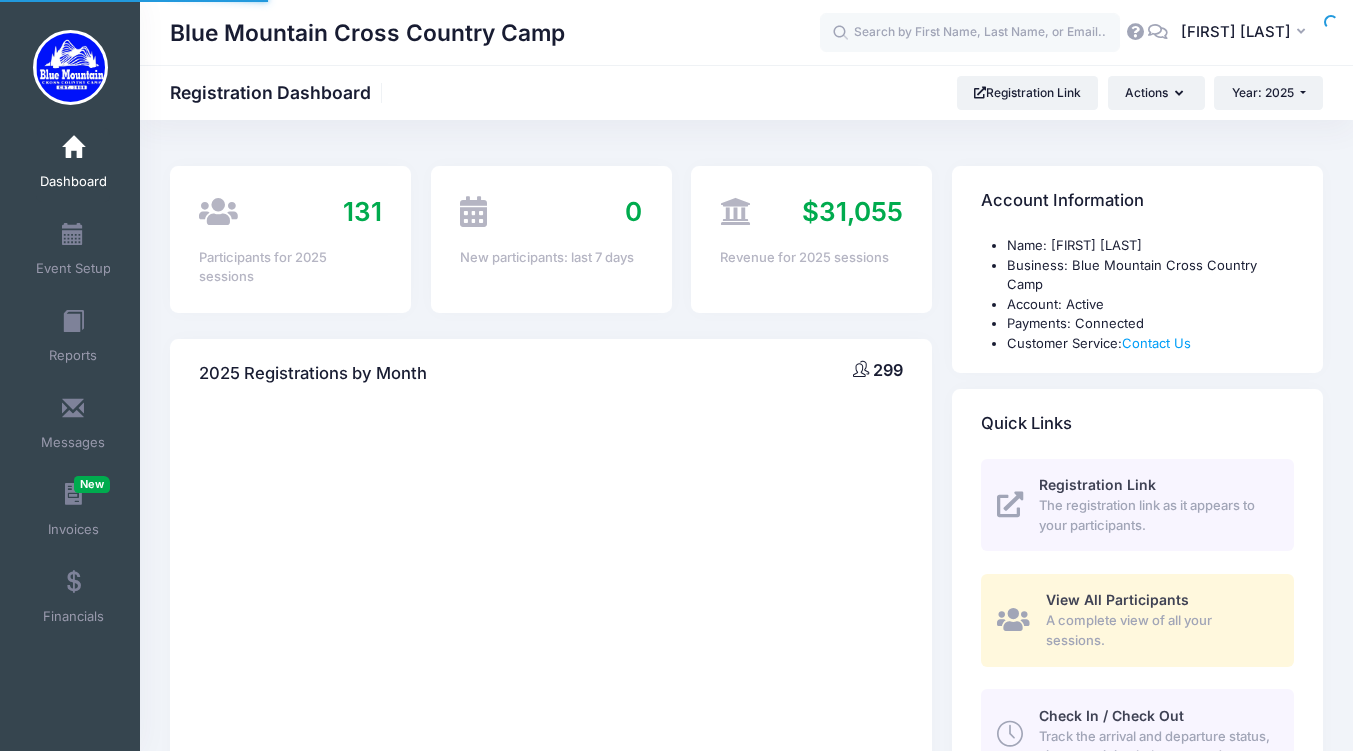 scroll, scrollTop: 0, scrollLeft: 0, axis: both 